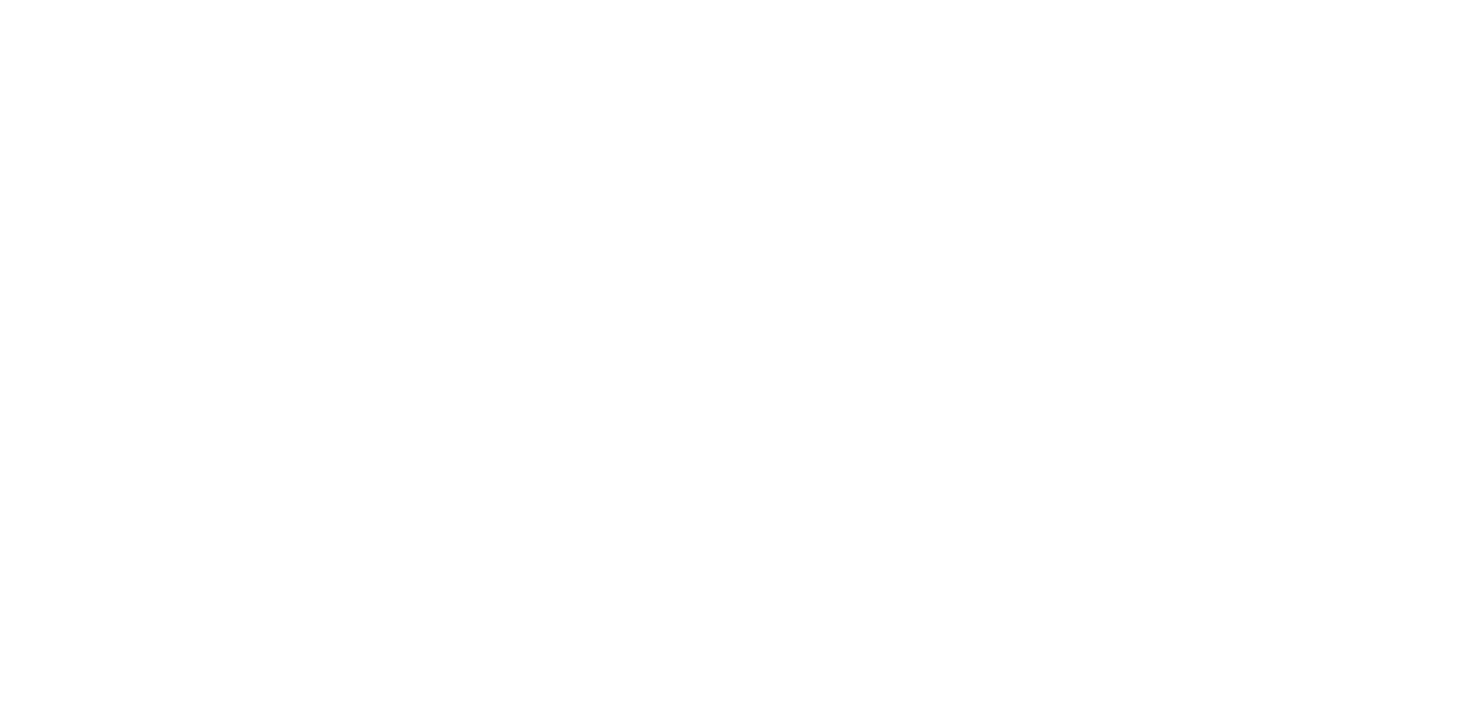 scroll, scrollTop: 0, scrollLeft: 0, axis: both 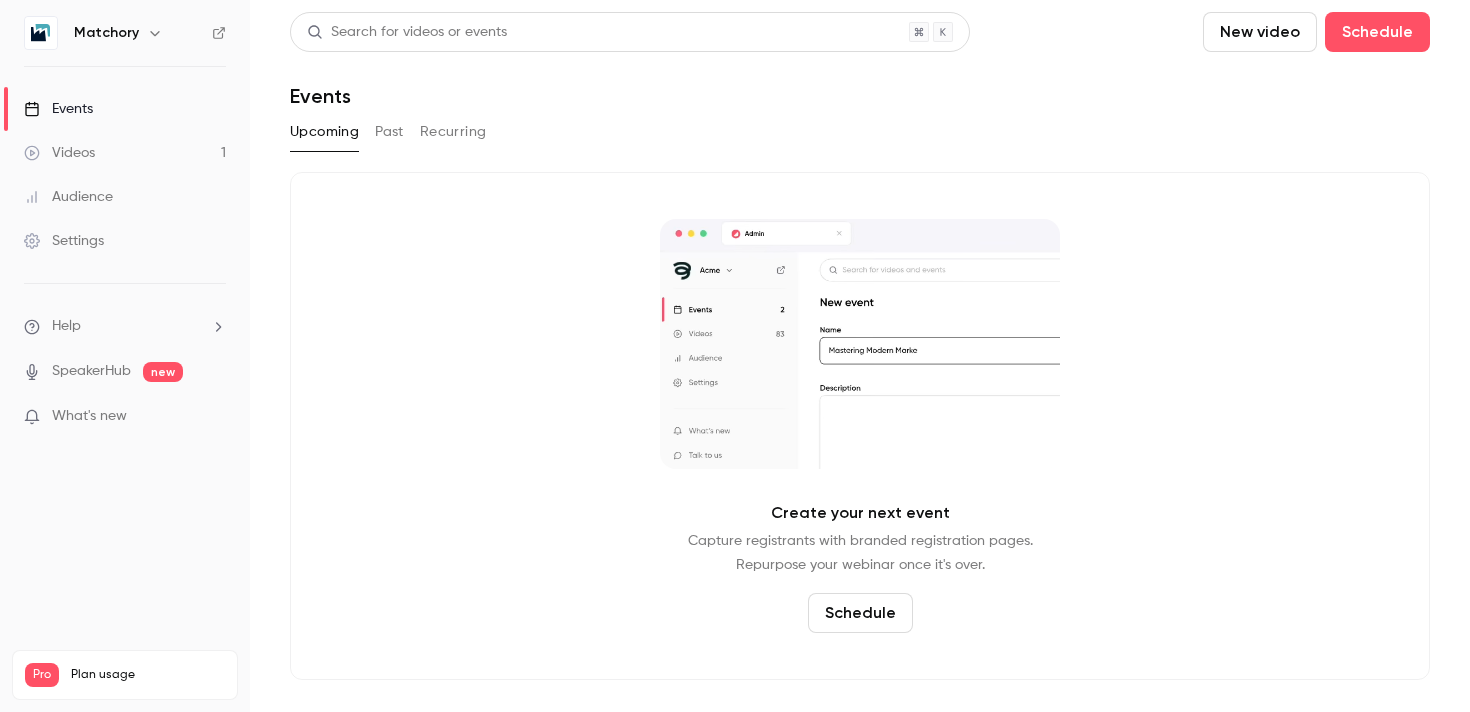 click on "Past" at bounding box center [389, 132] 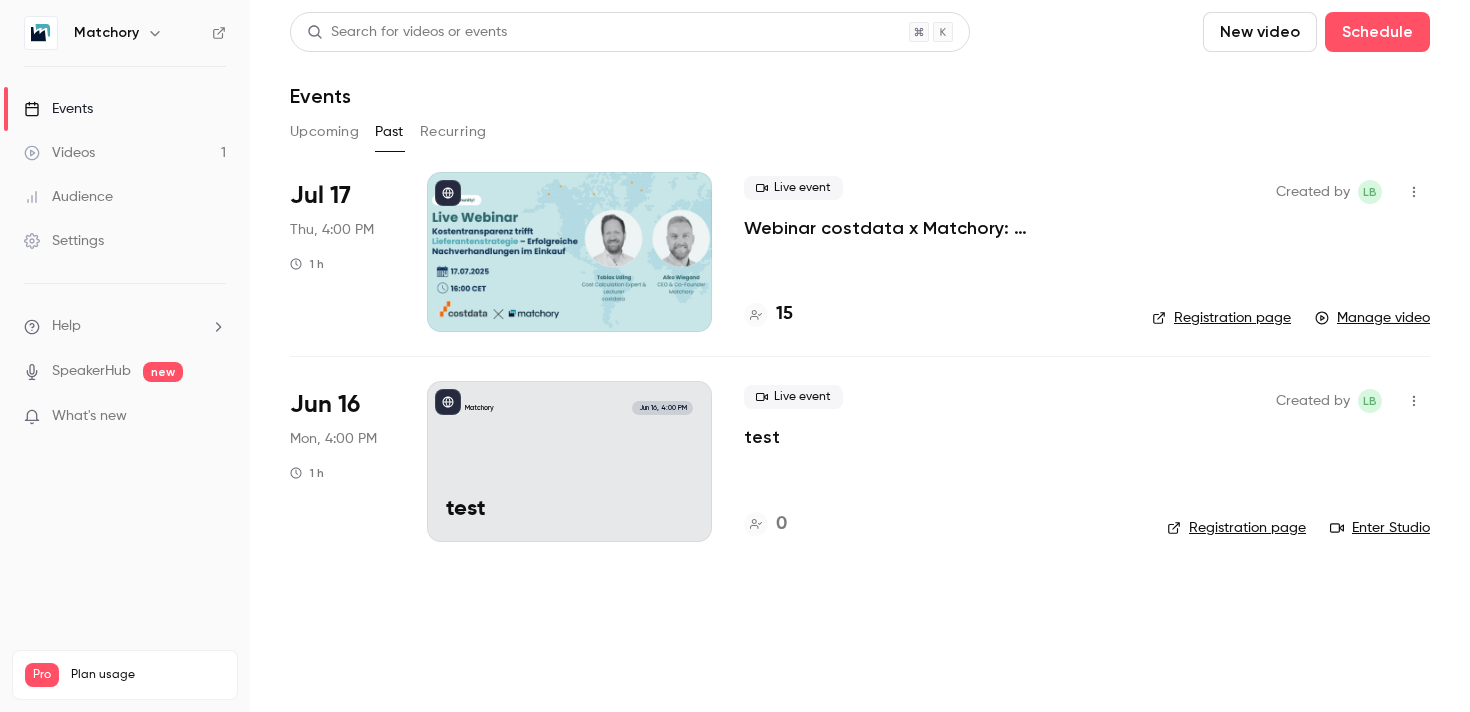 click at bounding box center (569, 252) 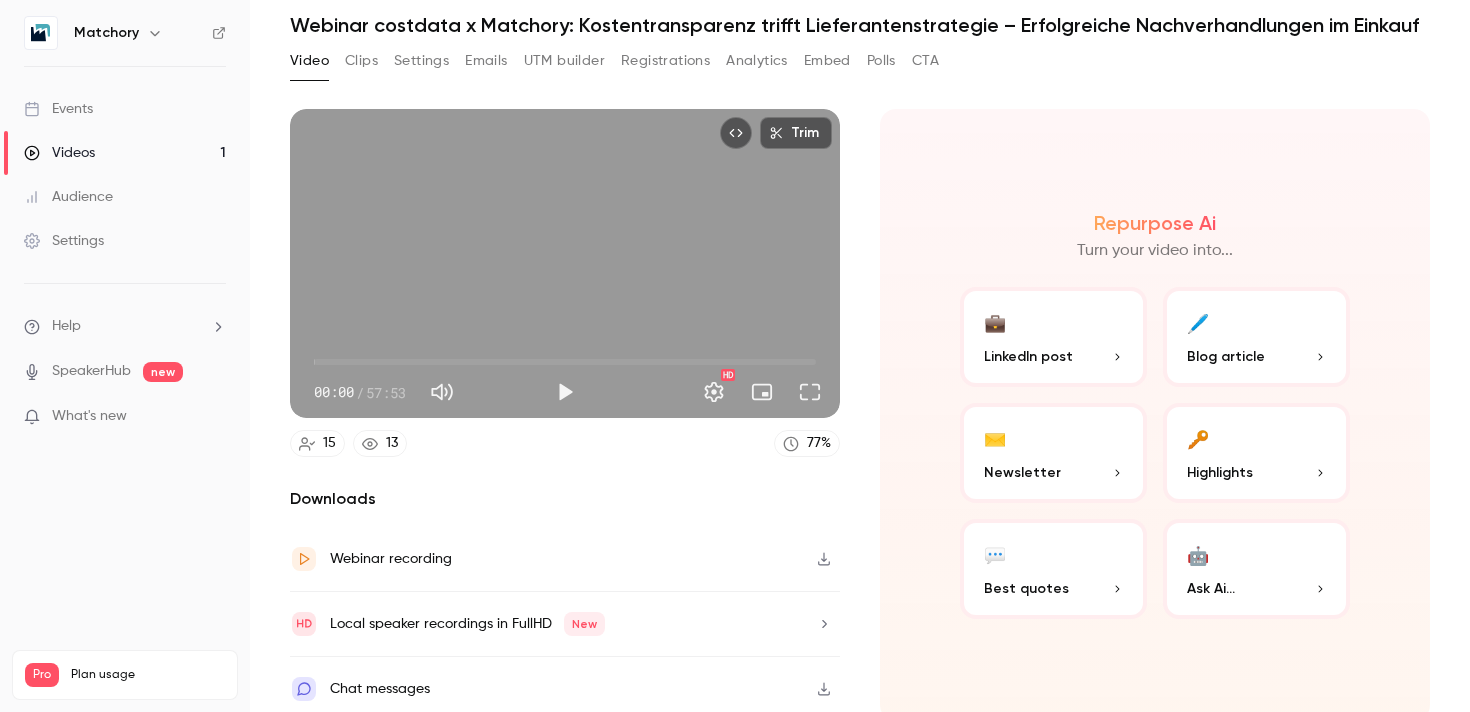 scroll, scrollTop: 80, scrollLeft: 0, axis: vertical 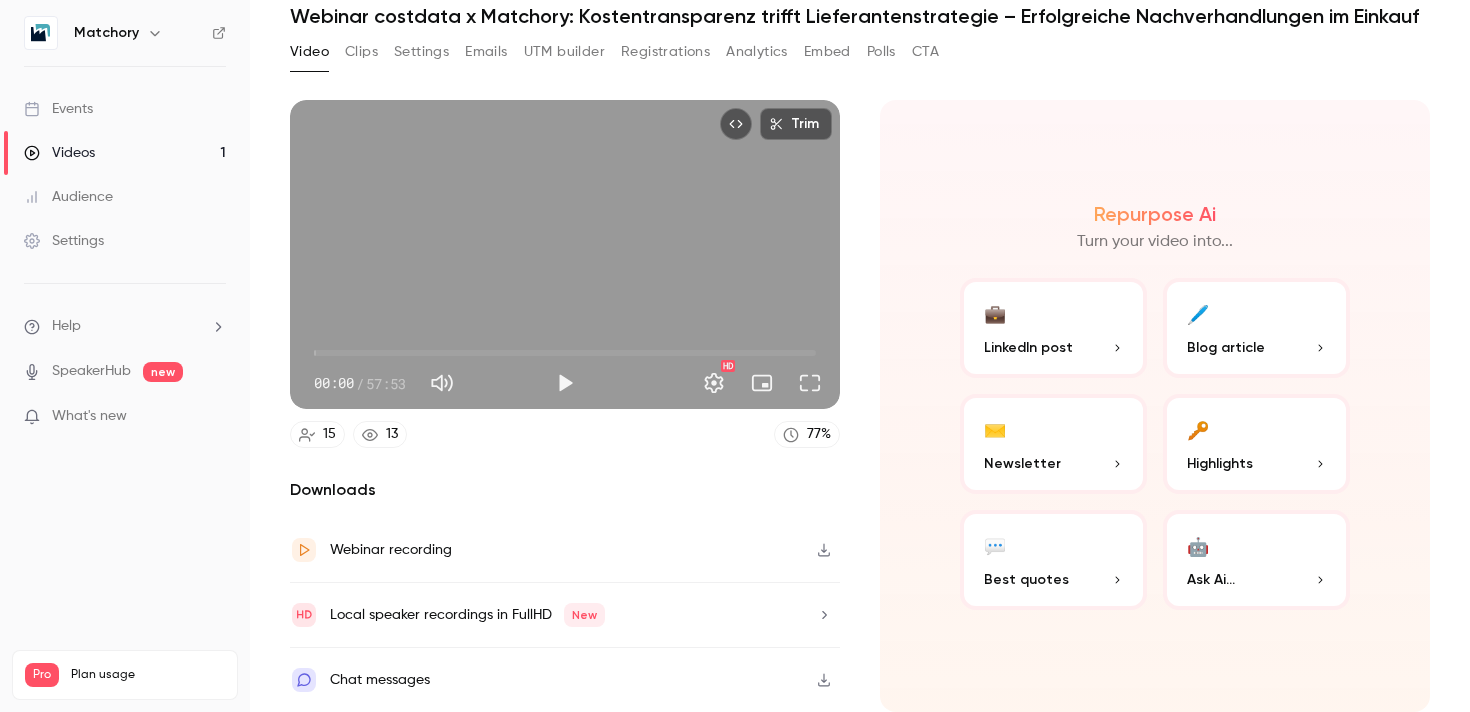click on "Clips" at bounding box center (361, 52) 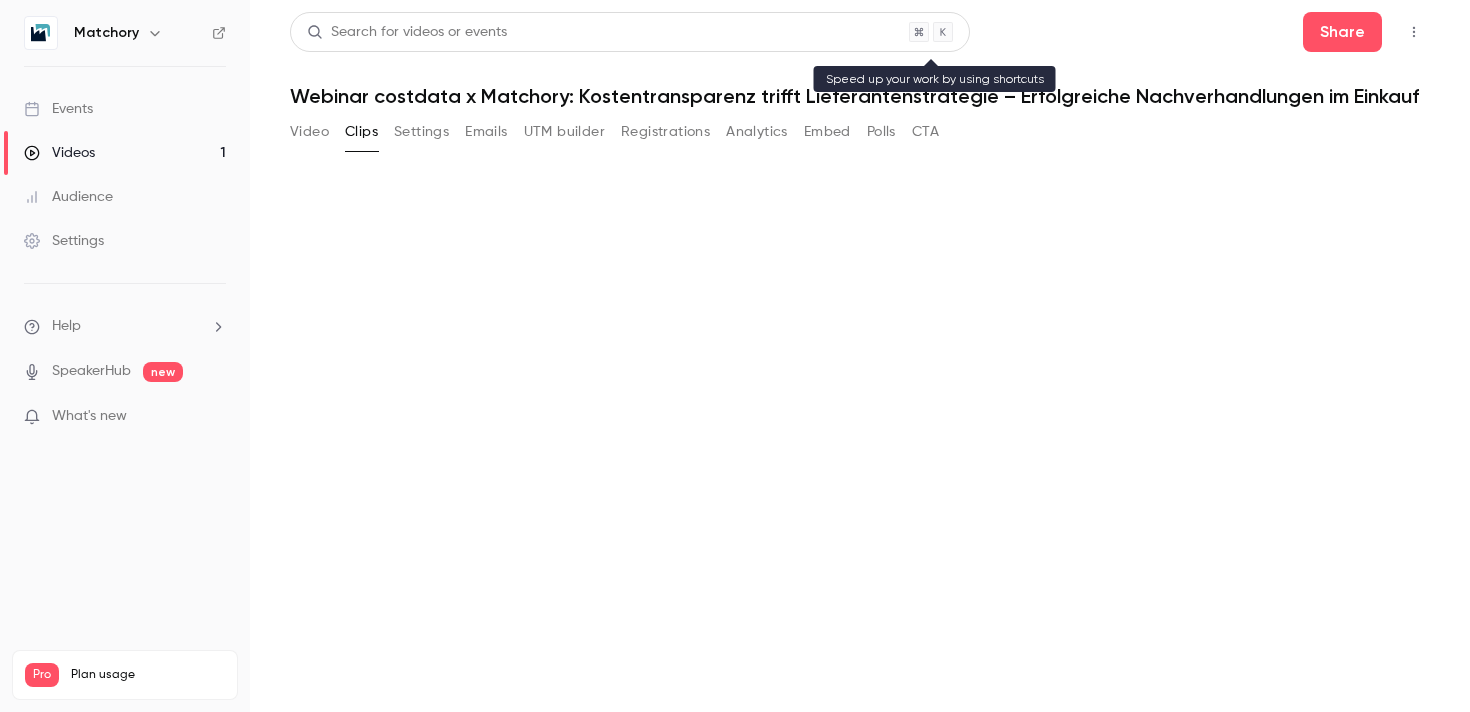 scroll, scrollTop: 0, scrollLeft: 0, axis: both 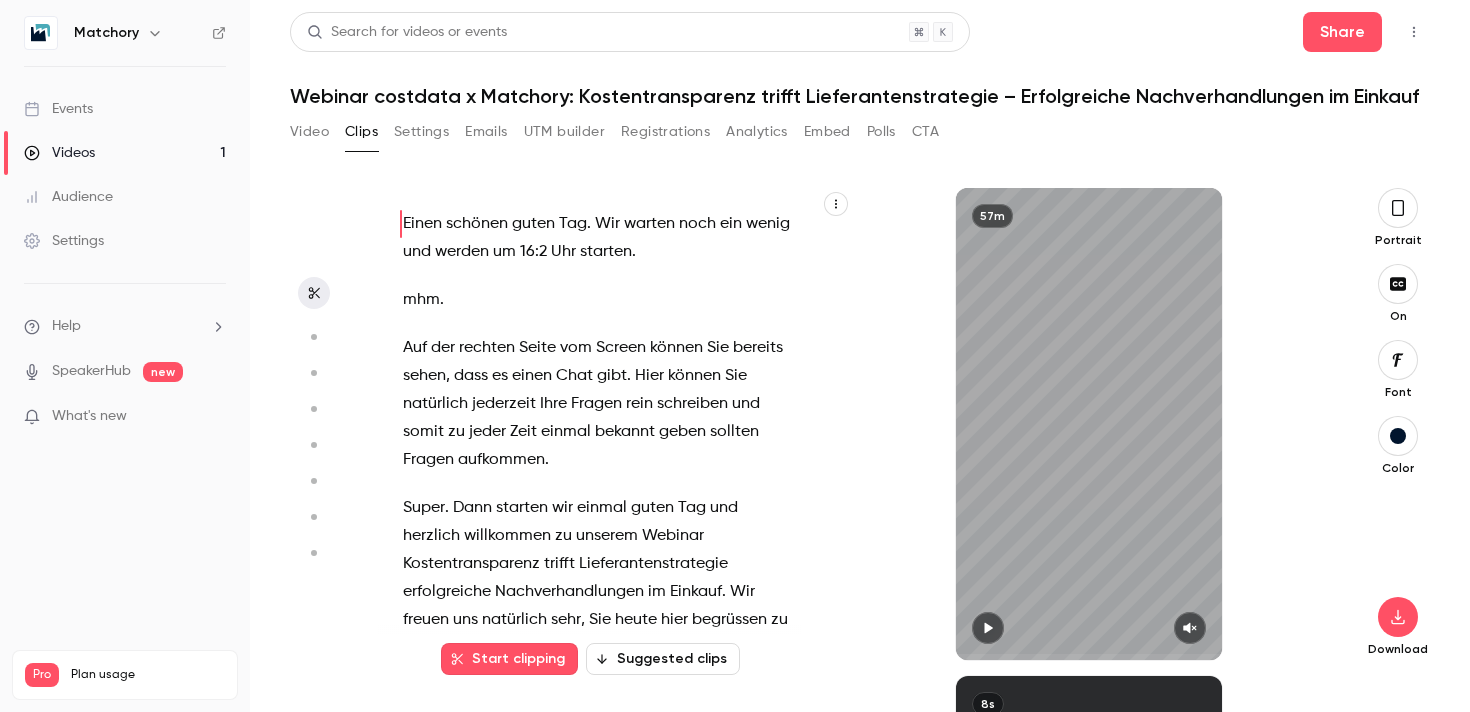 click 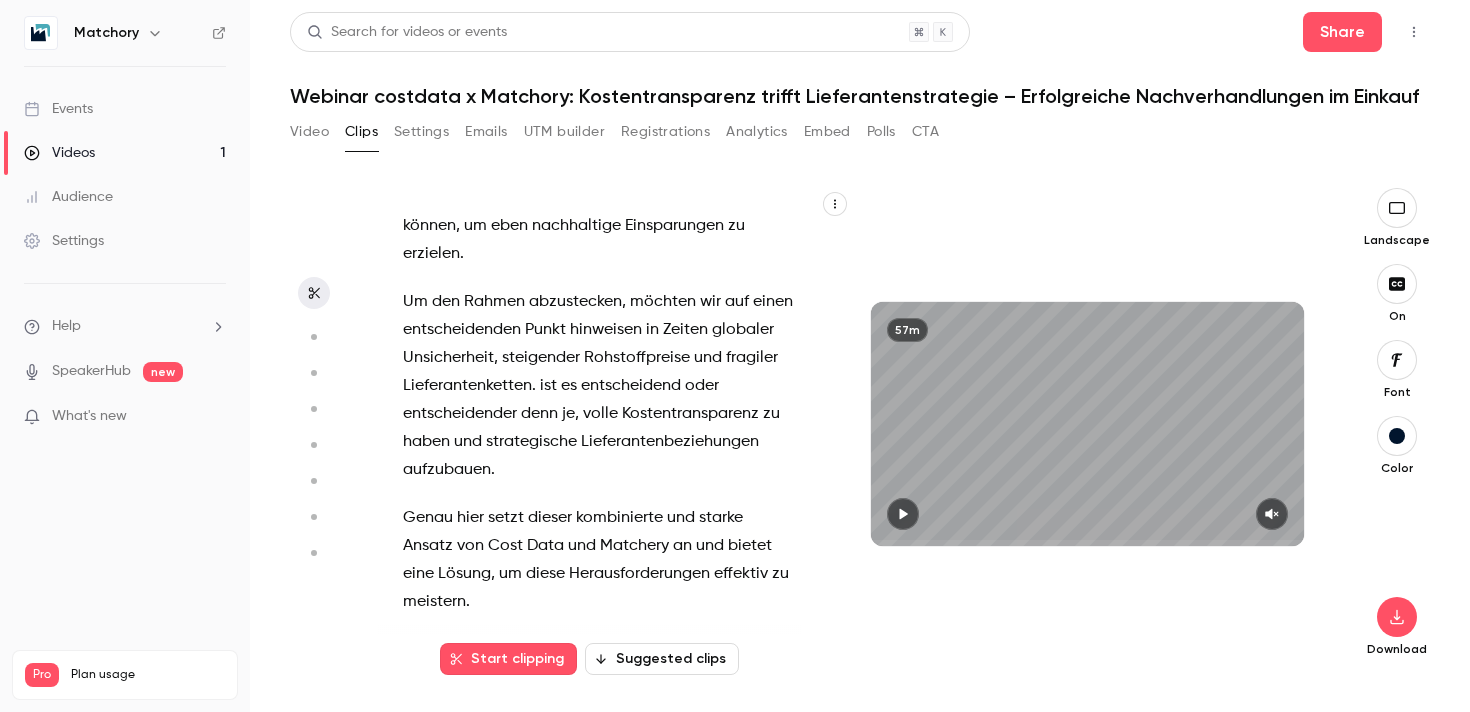click on "Unsicherheit" at bounding box center (448, 358) 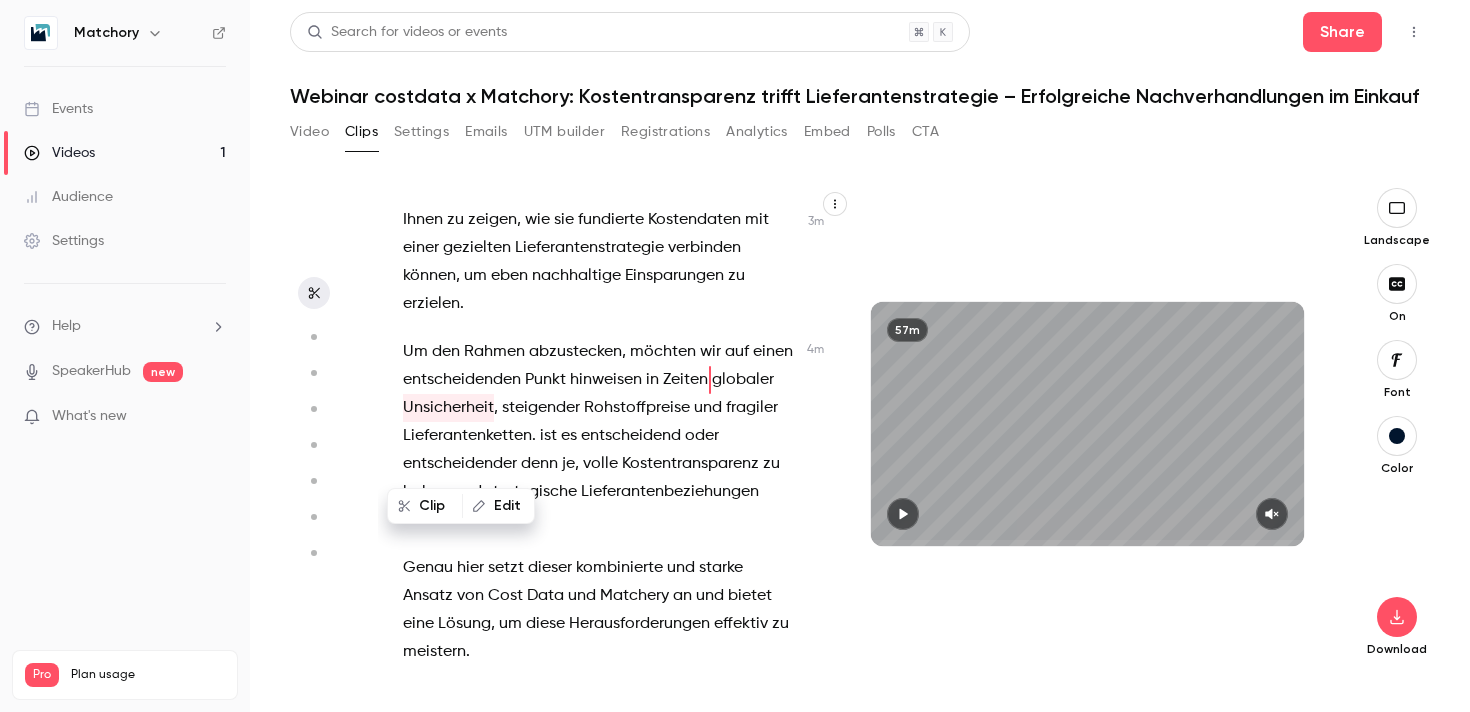 scroll, scrollTop: 1578, scrollLeft: 0, axis: vertical 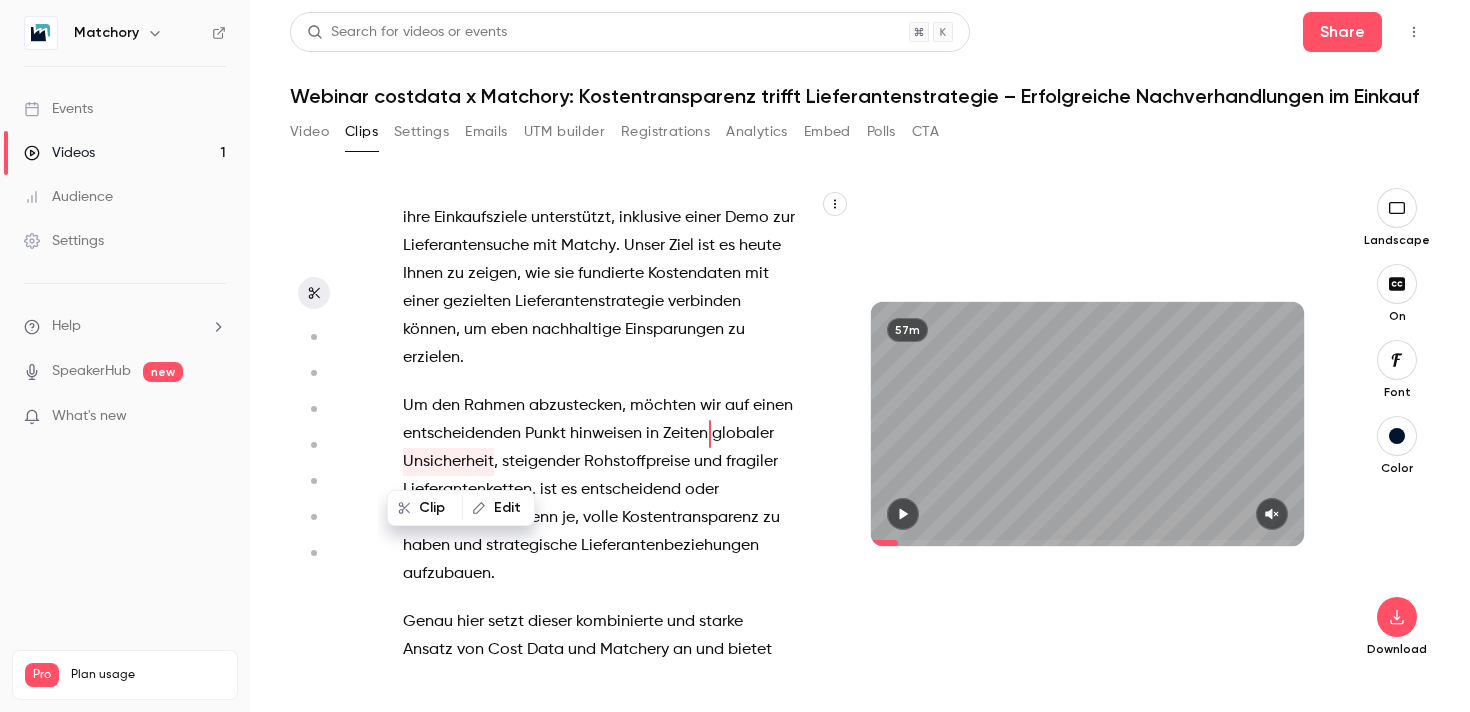 click on "entscheidenden" at bounding box center (462, 434) 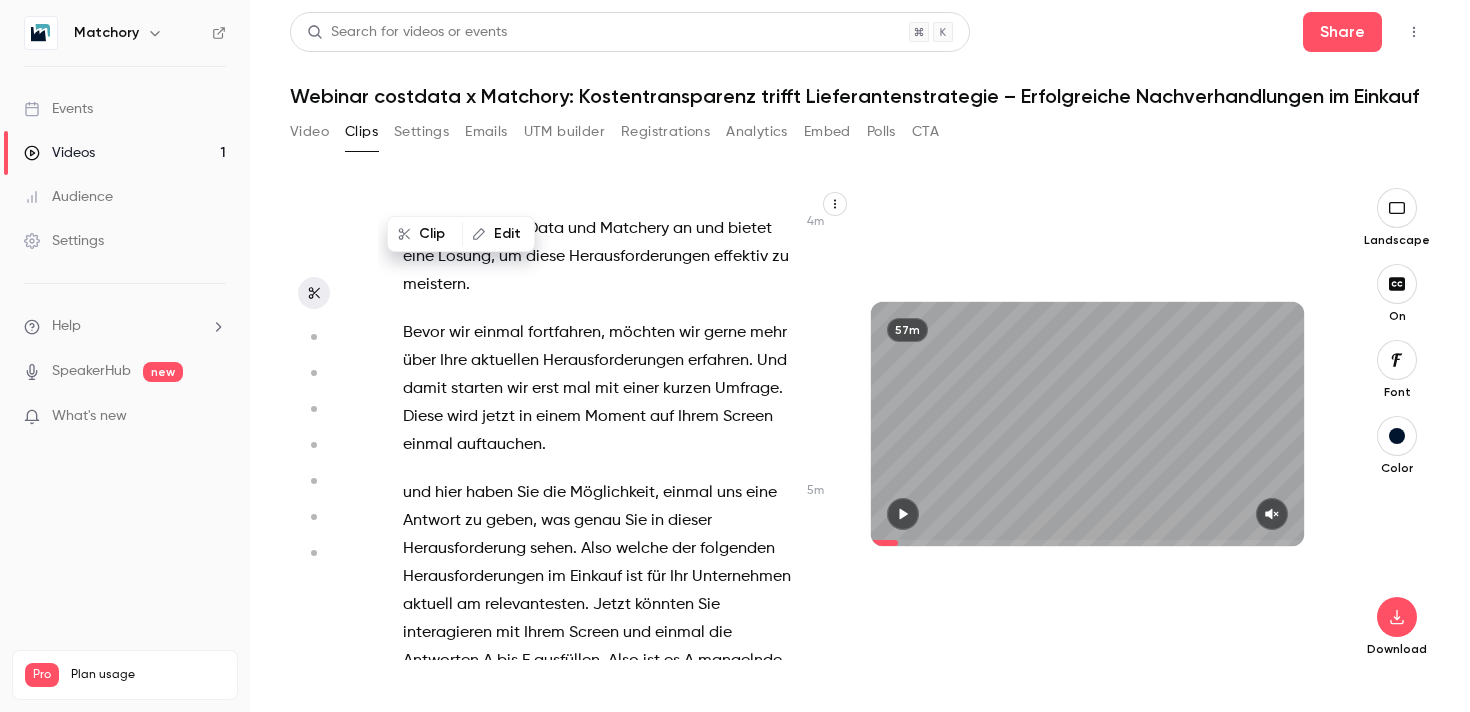 click on "Bevor" at bounding box center (424, 333) 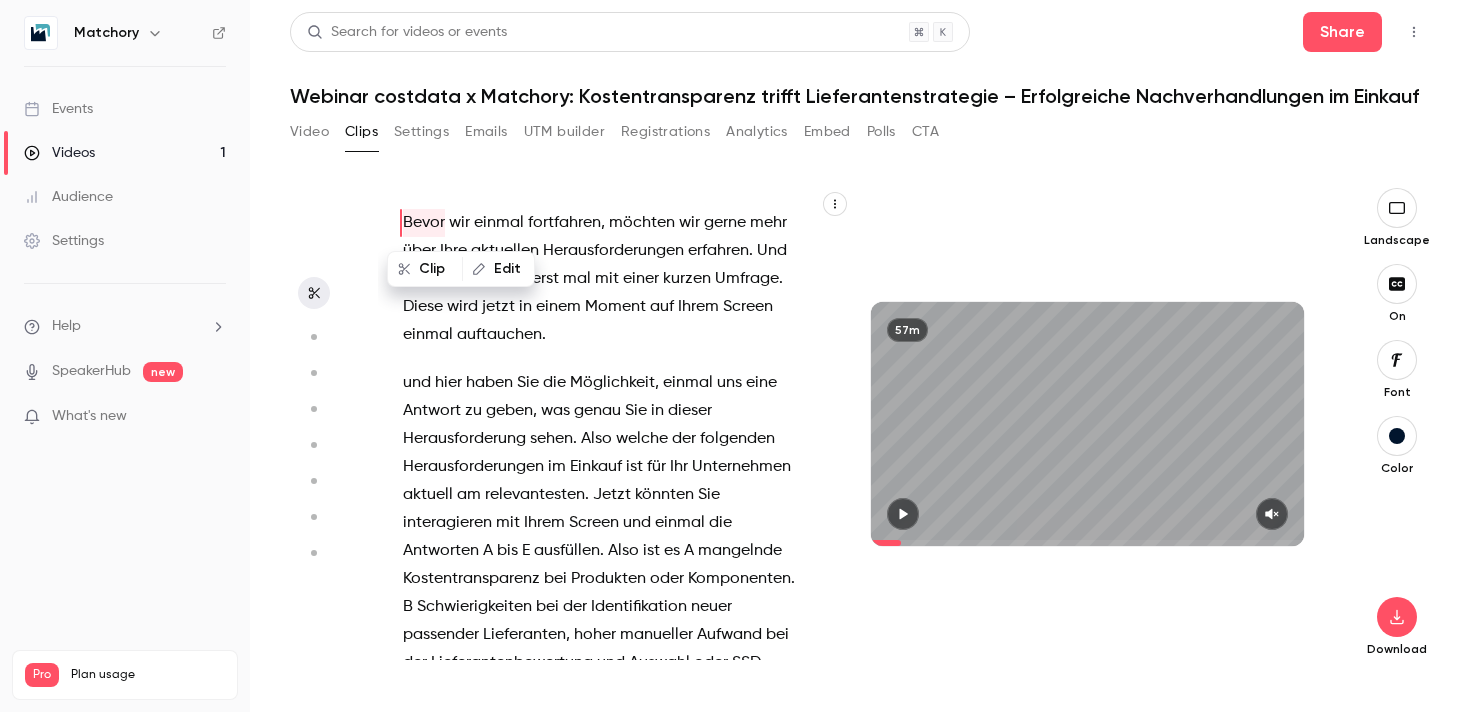 click on "und" at bounding box center [417, 383] 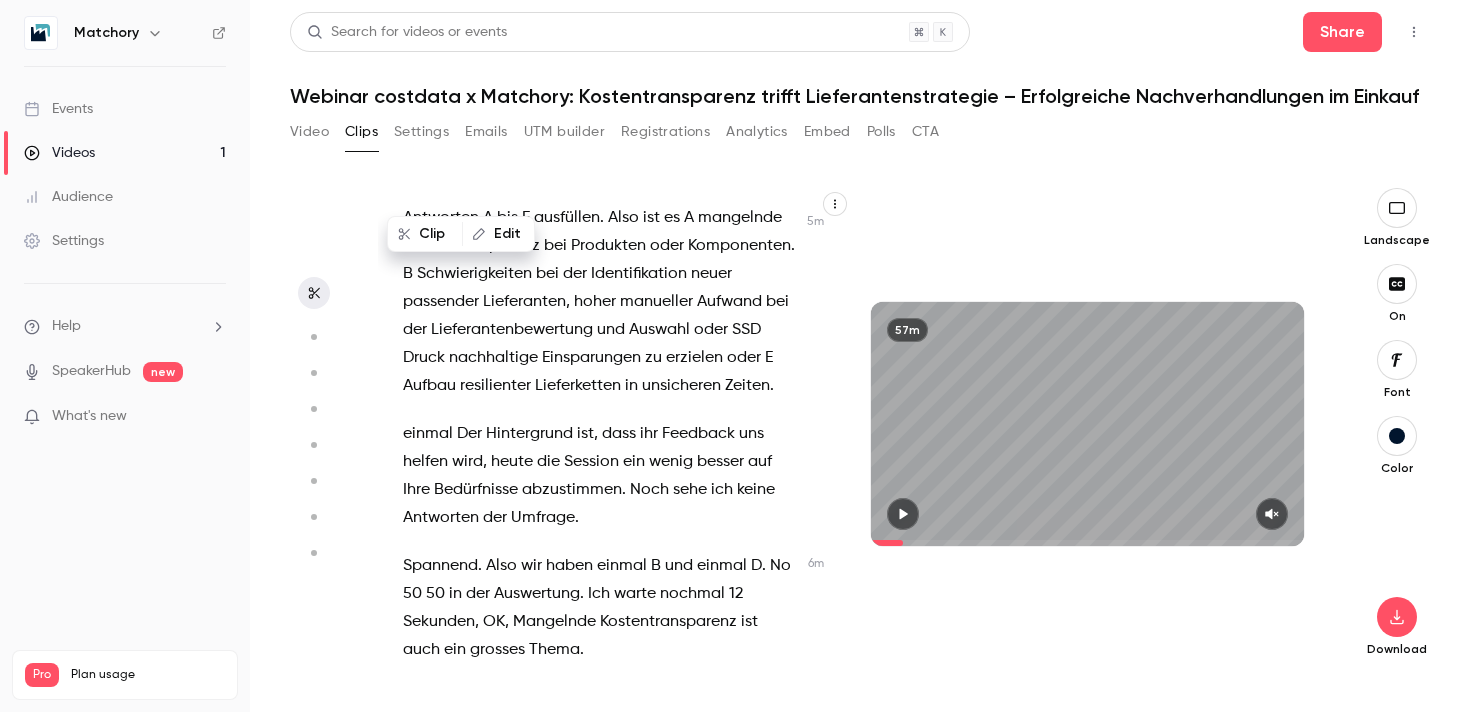 scroll, scrollTop: 2471, scrollLeft: 0, axis: vertical 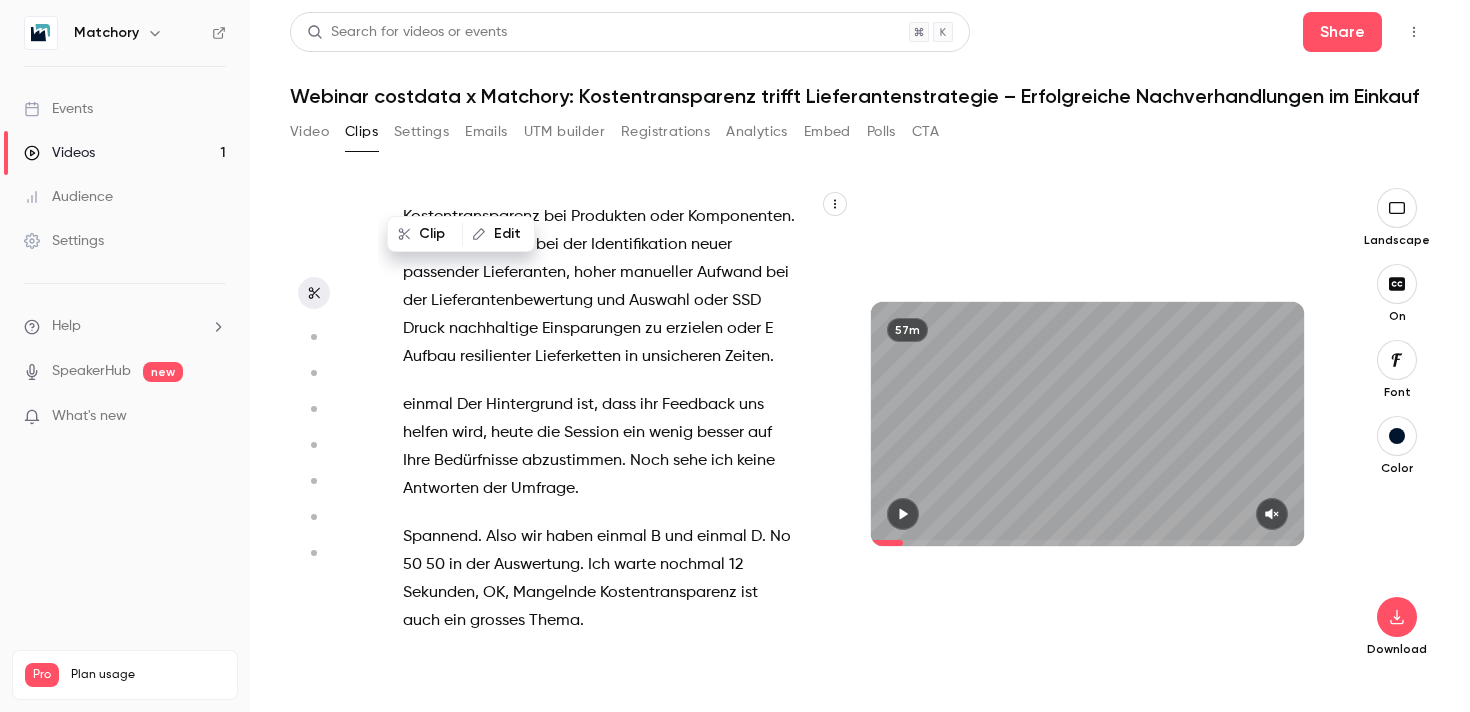 click on "einmal" at bounding box center (428, 405) 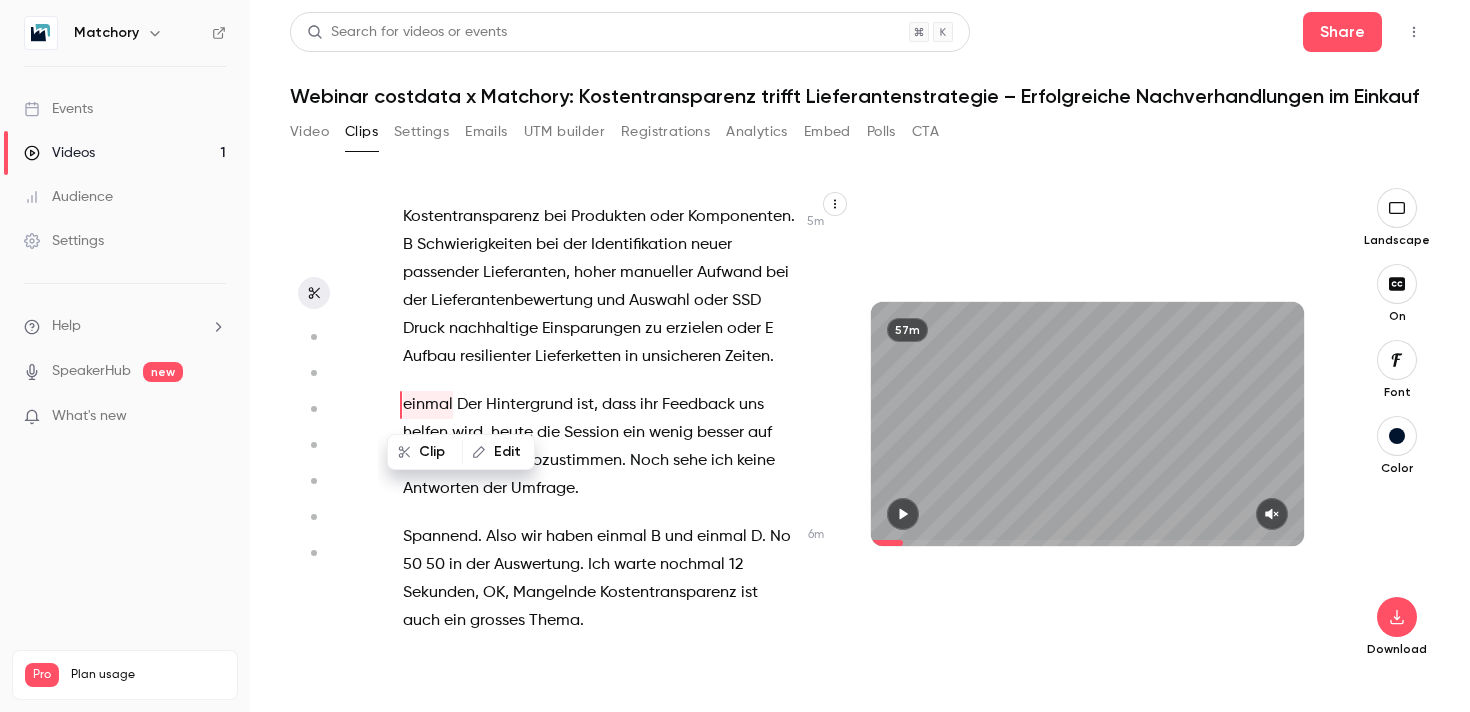 scroll, scrollTop: 2442, scrollLeft: 0, axis: vertical 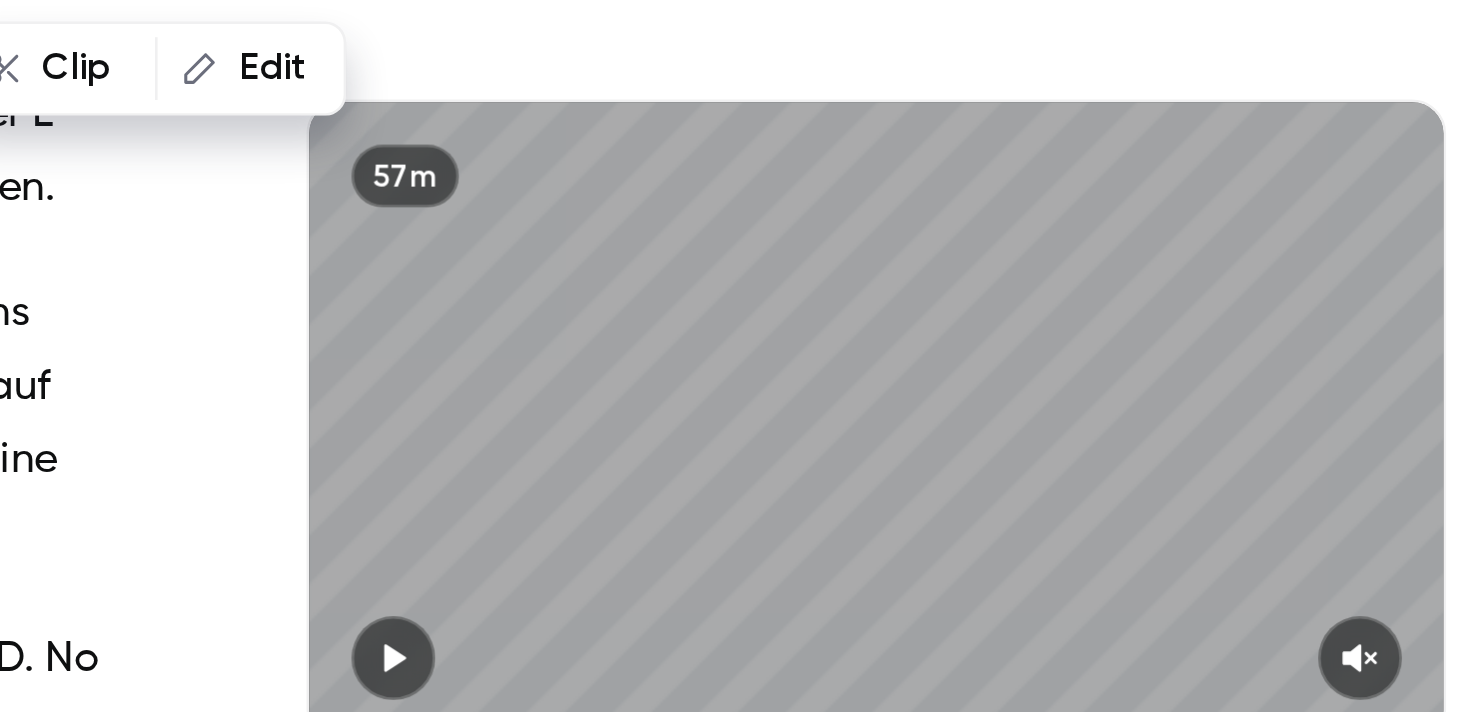 drag, startPoint x: 1075, startPoint y: 390, endPoint x: 1019, endPoint y: 358, distance: 64.49806 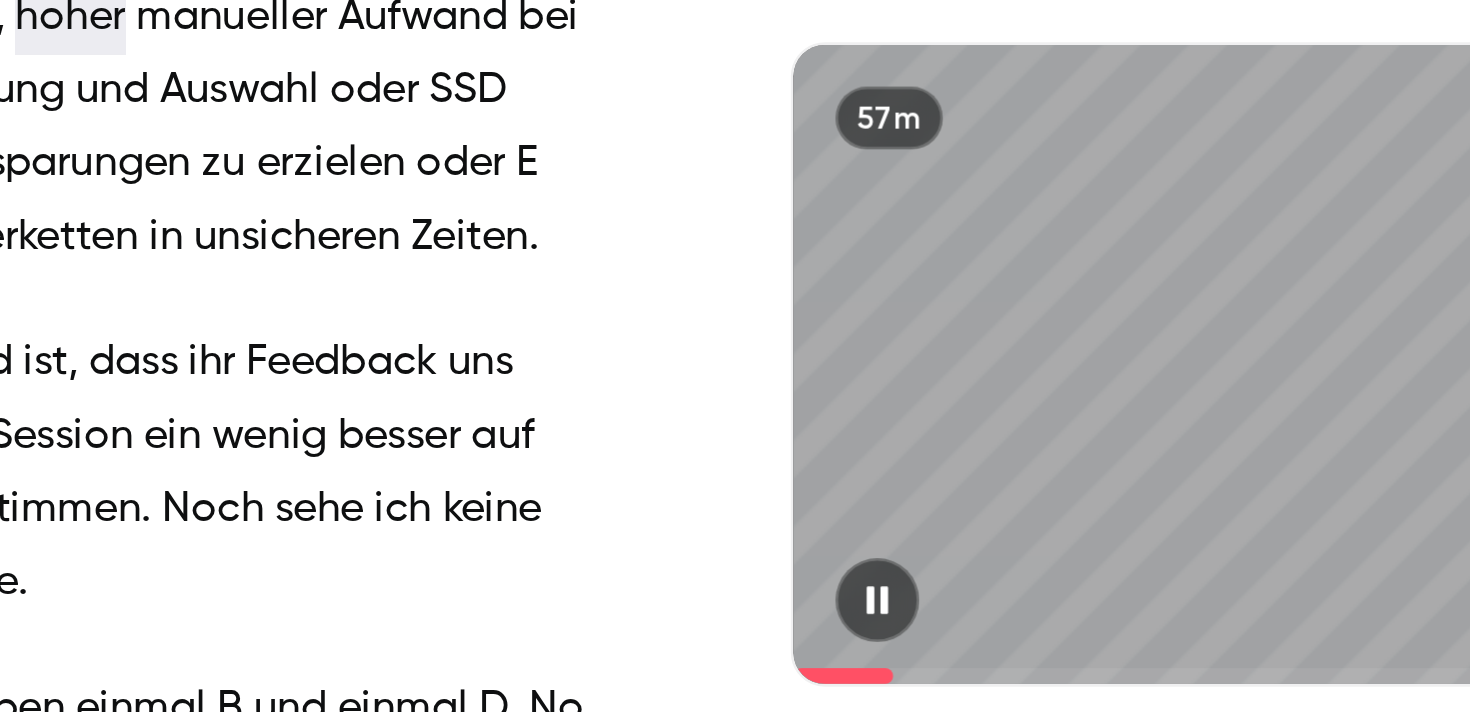 scroll, scrollTop: 2394, scrollLeft: 0, axis: vertical 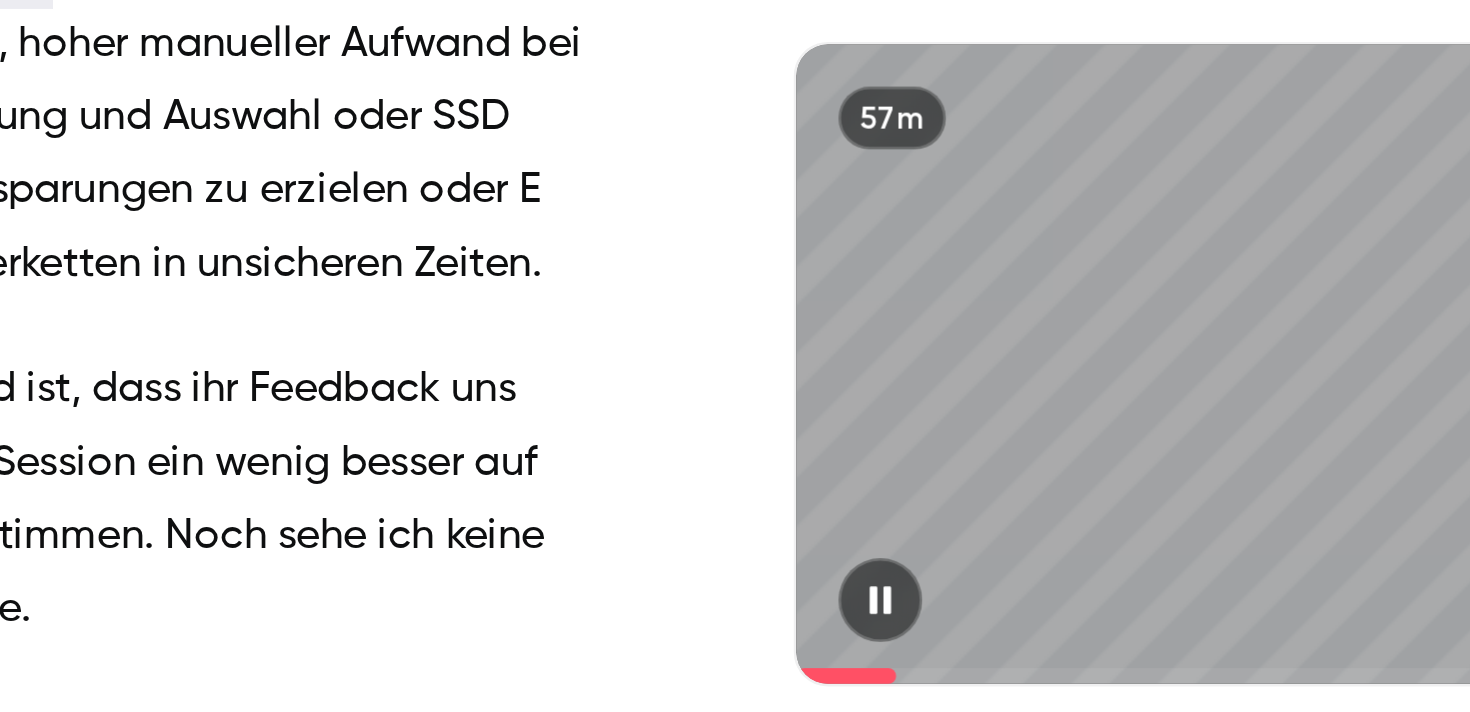 click on "Einen schönen guten Tag. Wir warten noch ein wenig und werden um 16:2 Uhr starten. mhm. Auf der rechten Seite vom Screen können Sie bereits sehen, dass es einen Chat gibt. Hier können Sie natürlich jederzeit Ihre Fragen rein schreiben und somit zu jeder Zeit einmal bekannt geben sollten Fragen aufkommen. Super. Dann starten wir einmal guten Tag und herzlich willkommen zu unserem Webinar Kostentransparenz trifft Lieferantenstrategie erfolgreiche Nachverhandlungen im Einkauf. Wir freuen uns natürlich sehr, Sie heute hier begrüssen zu dürfen und starten einmal direkt mit der Agenda. Heute werden wir besprechen, wie sie durch die Kombination von fundierten Kostendaten mit einer gezielten Lieferantenstrategie nachhaltige Einsparungen erzielen können. gerne stelle ich Ihnen nun" at bounding box center [851, 424] 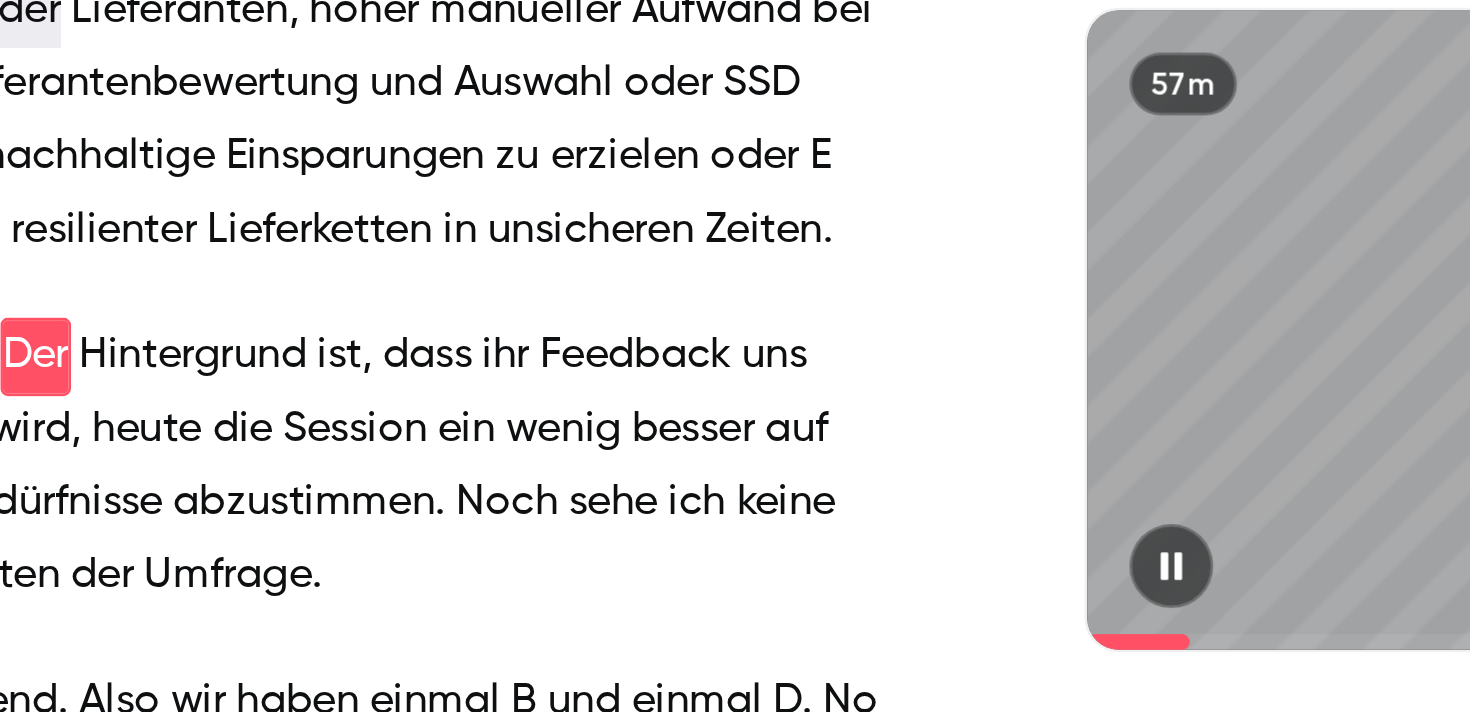 click on "57m" at bounding box center (1087, 424) 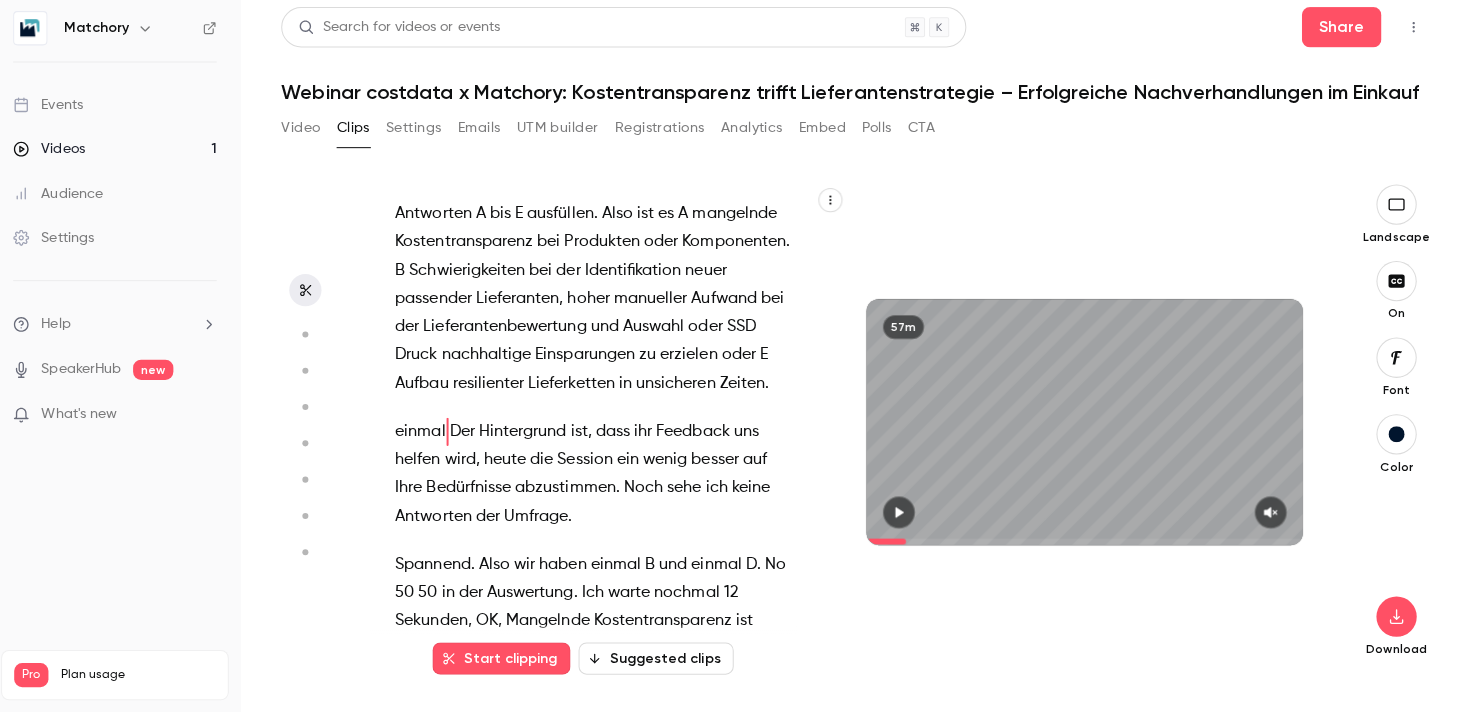 scroll, scrollTop: 0, scrollLeft: 0, axis: both 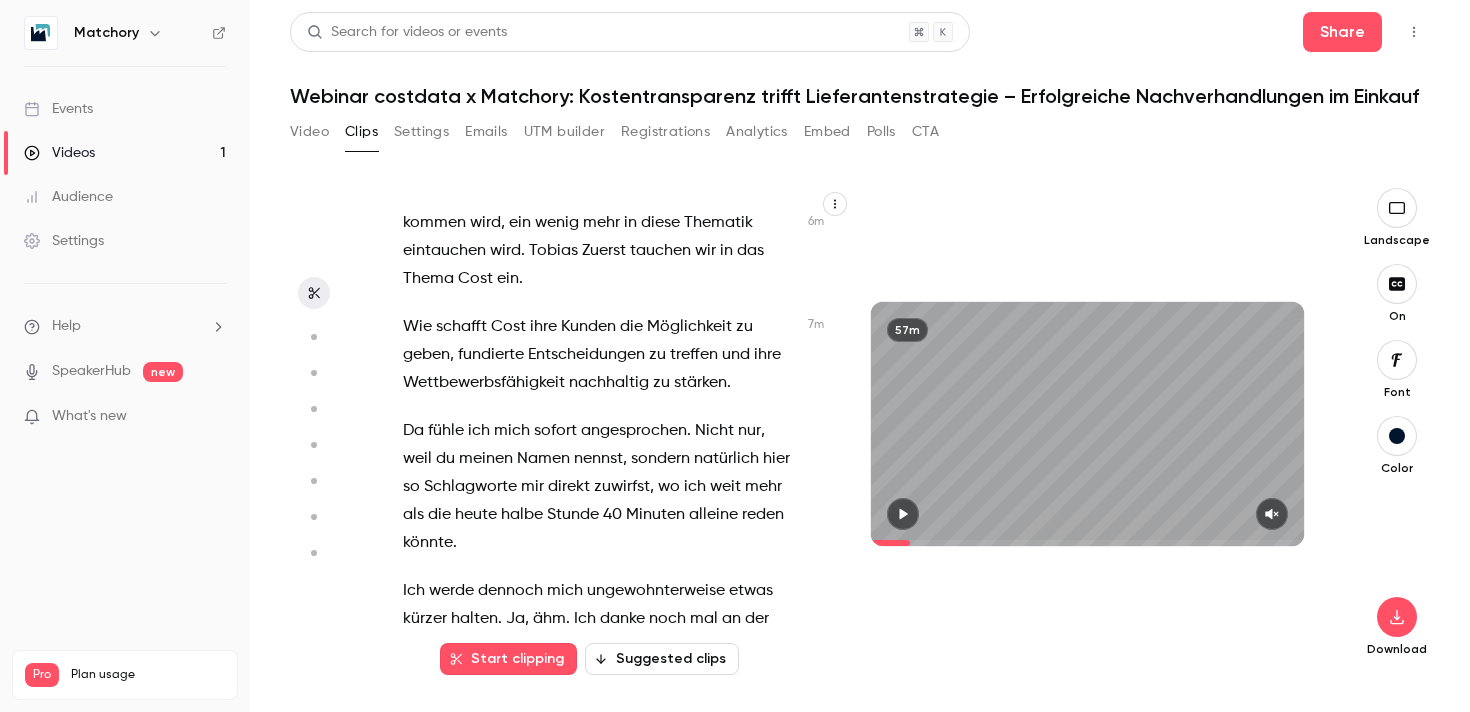 click on "sofort" at bounding box center [555, 431] 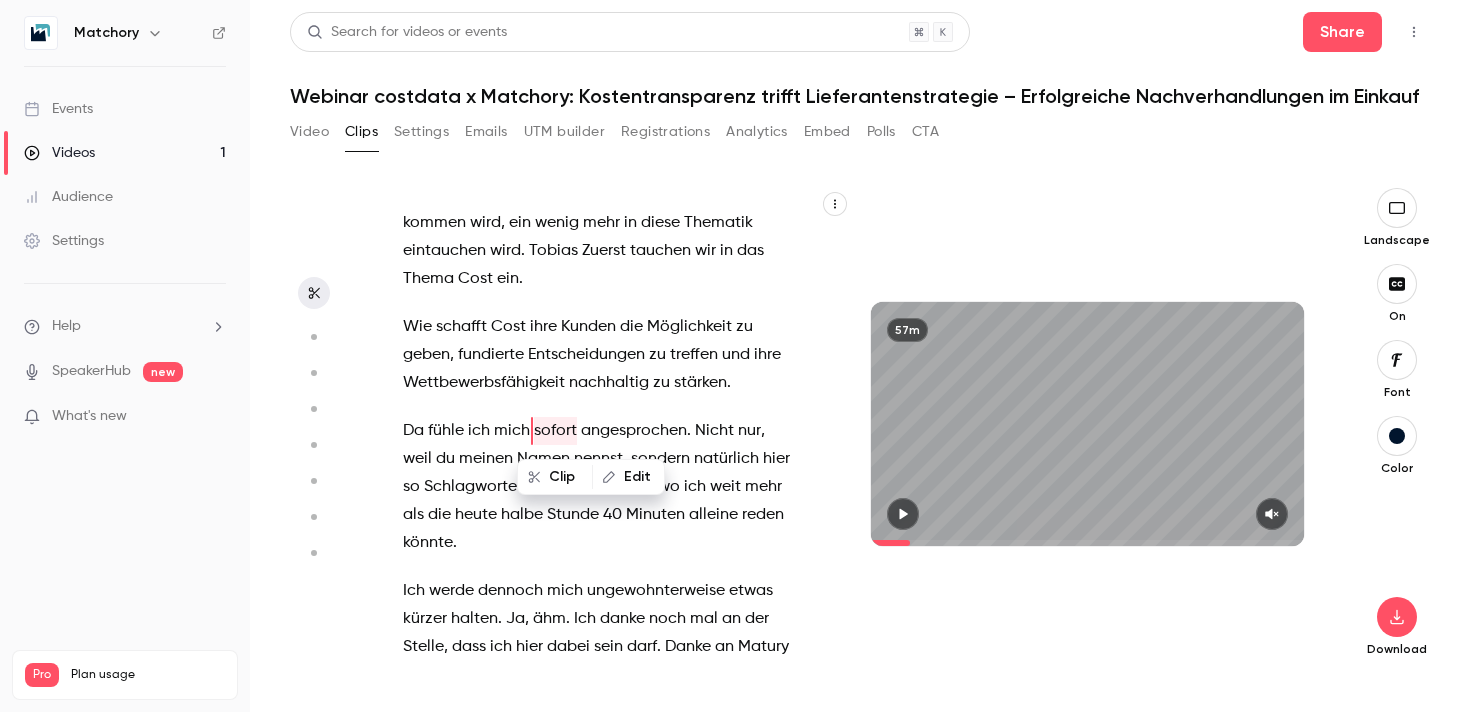 scroll, scrollTop: 3094, scrollLeft: 0, axis: vertical 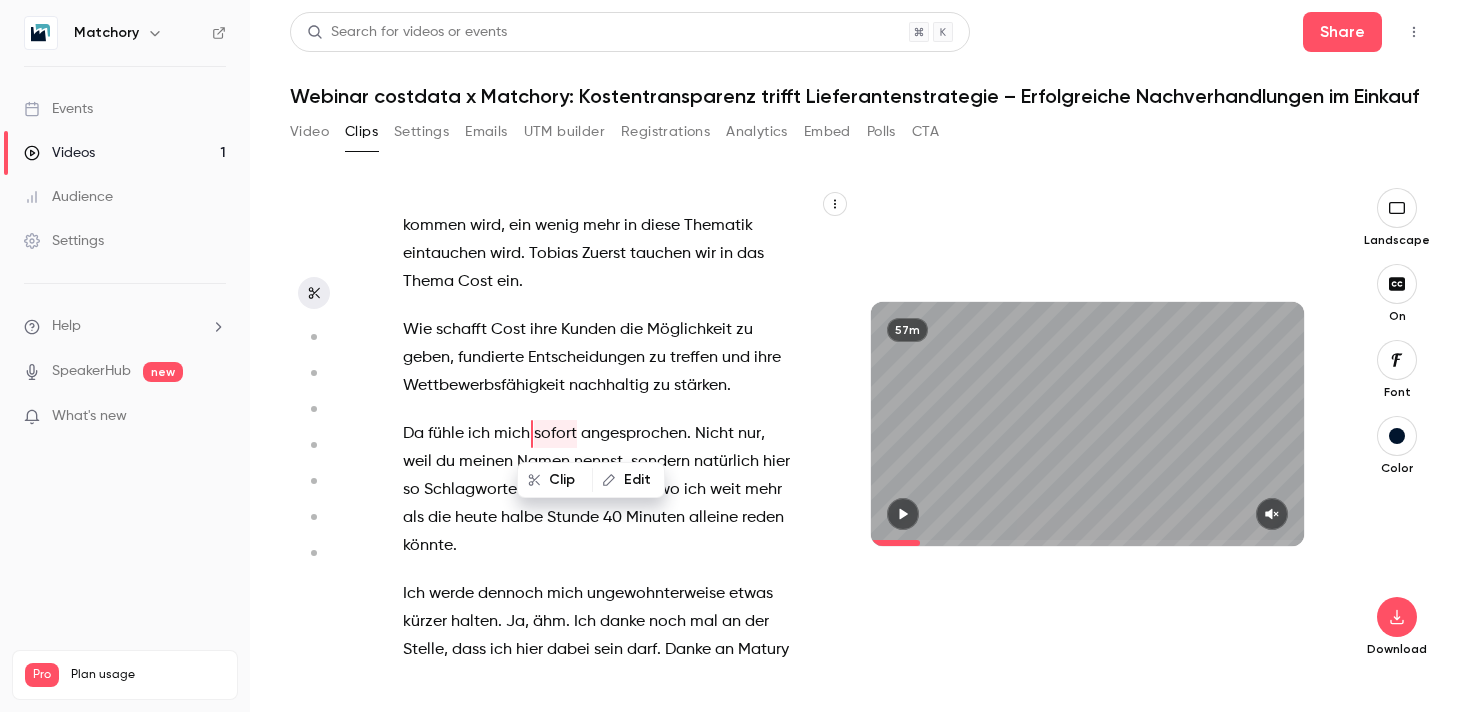 click on "mich" at bounding box center (512, 434) 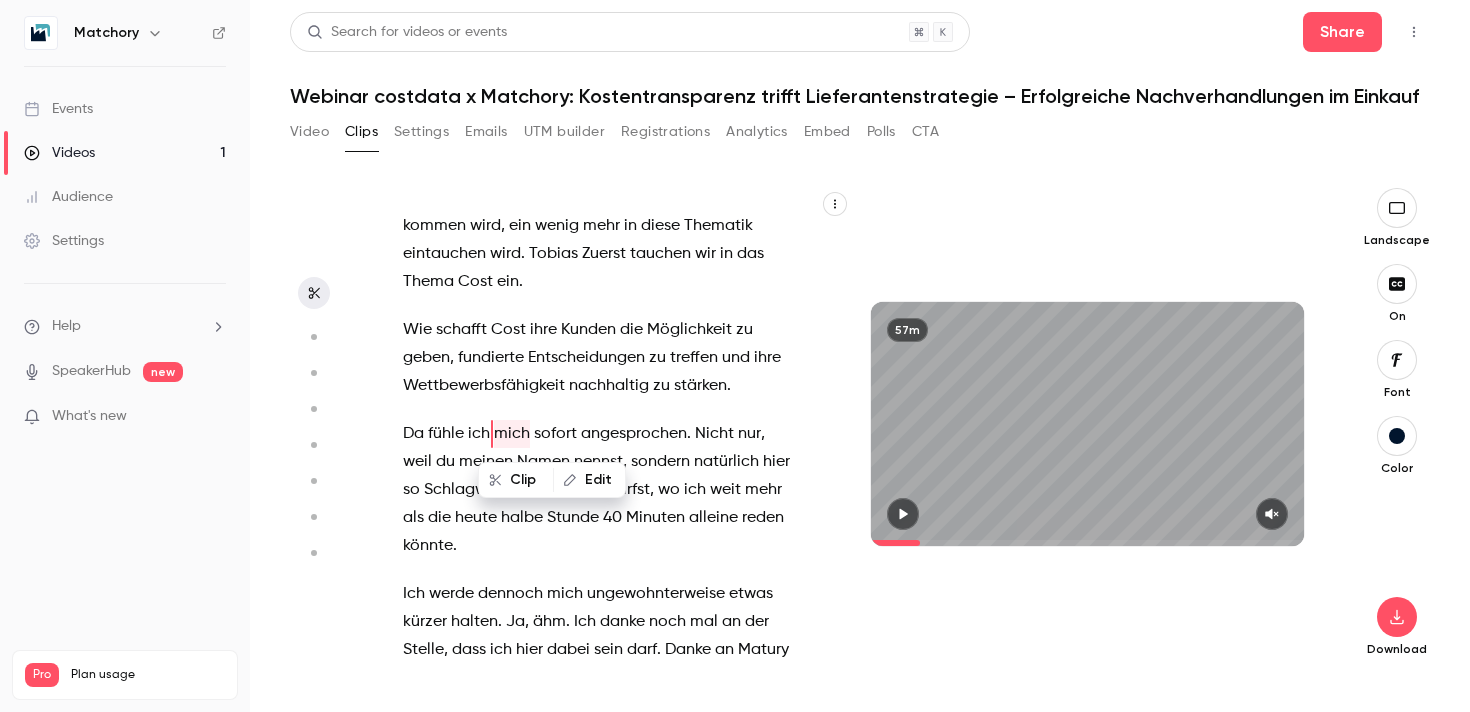 click on "fundierte" at bounding box center [491, 358] 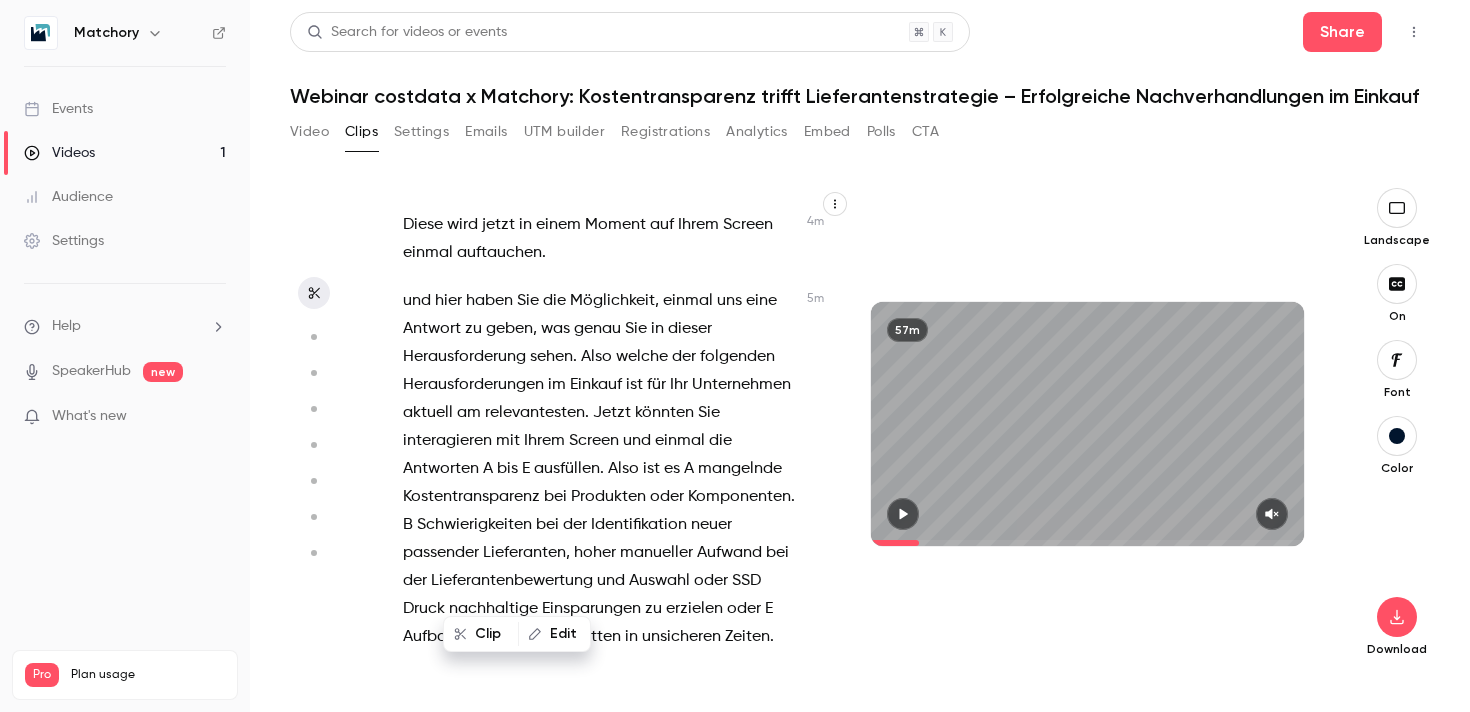 scroll, scrollTop: 2168, scrollLeft: 0, axis: vertical 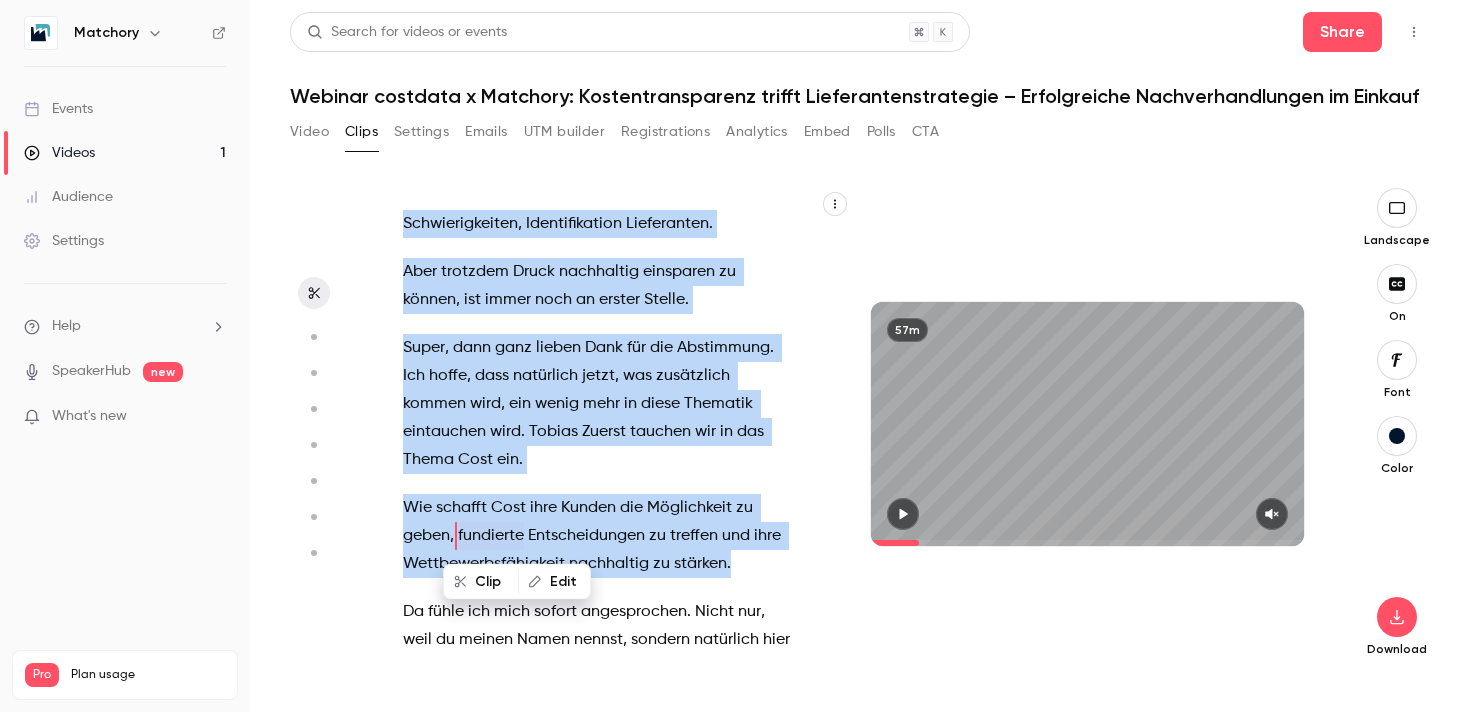 drag, startPoint x: 404, startPoint y: 279, endPoint x: 729, endPoint y: 570, distance: 436.24075 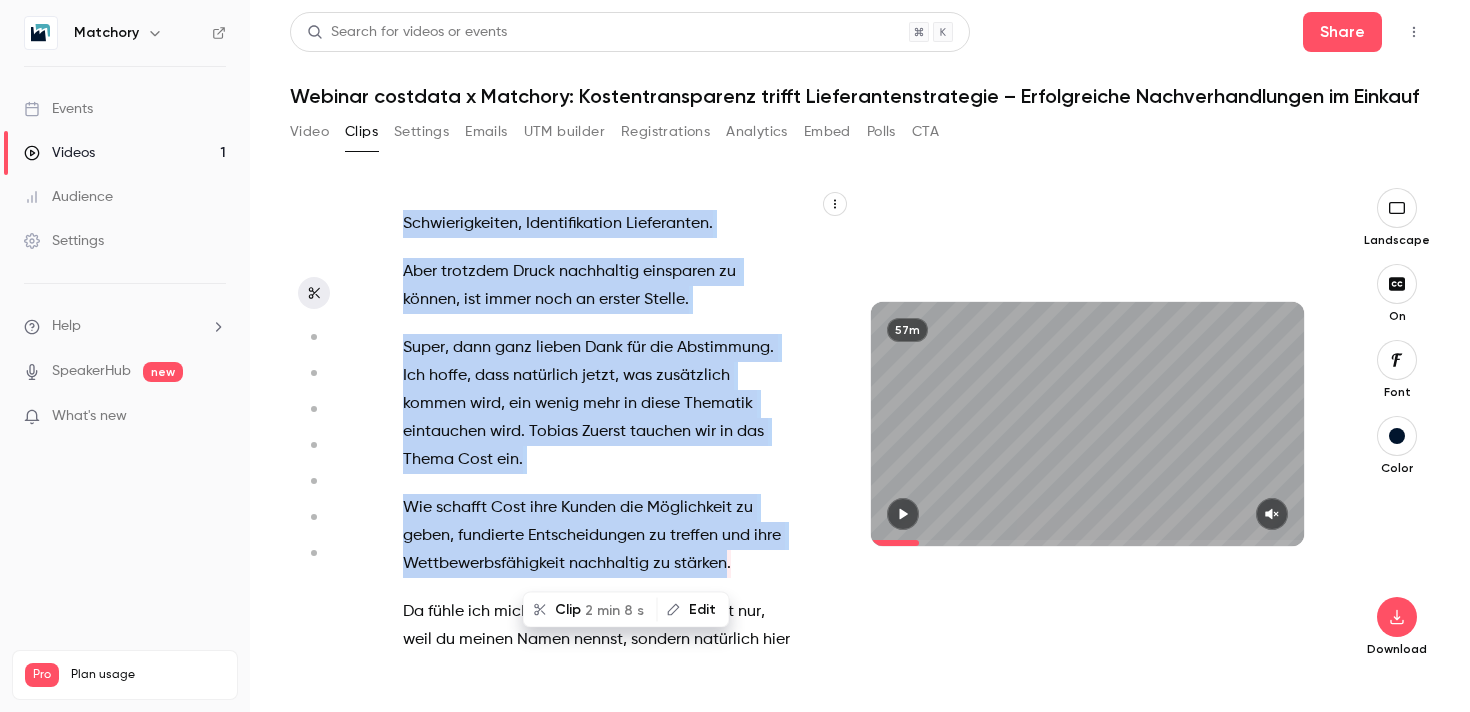 type on "***" 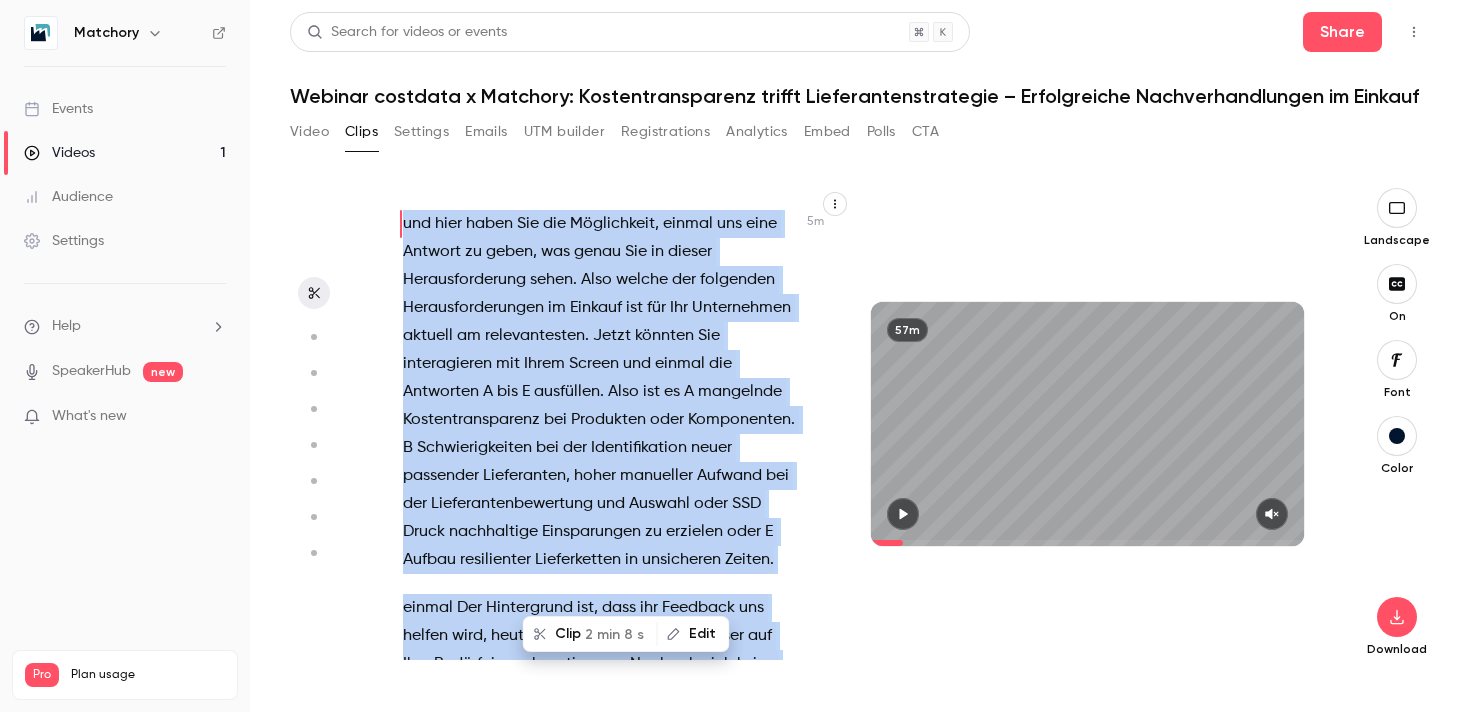 scroll, scrollTop: 2010, scrollLeft: 0, axis: vertical 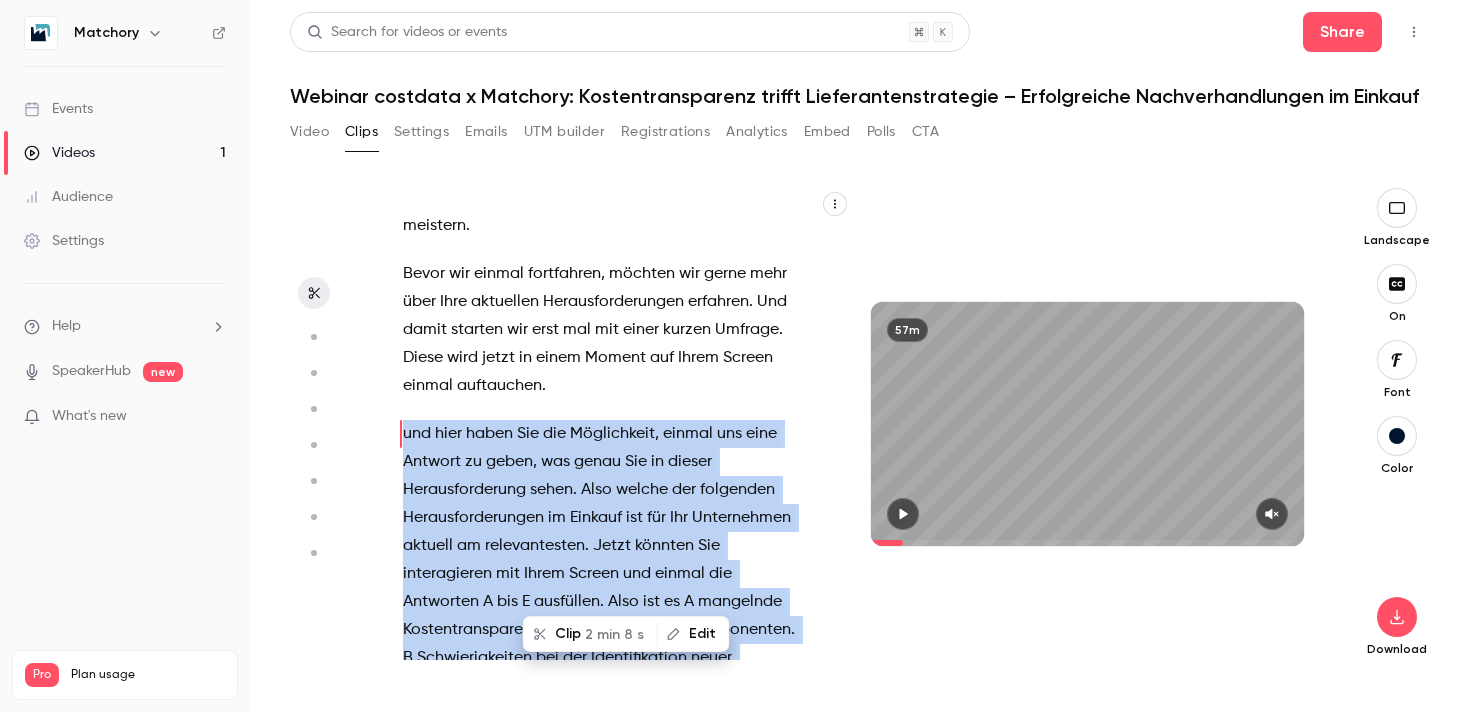 copy on "lor   ipsu   dolor   Sit   ame   Consectetur ,   adipis   eli   sedd   Eiusmod   te   incid ,   utl   etdol   Mag   al   enimad   Minimveniamquis   nostr .   Exer   ullamc   lab   nisialiqu   Exeacommodoconseq   du   Auteiru   inr   vol   Vel   Essecillumf   nullapa   ex   sintoccaecatc .   Nonpr   suntcul   Qui   officiadeser   mol   Animi   Estlab   per   undeom   ist   Natuserro   V   acc   D   laudantiu .   Tota   rem   ap   E   ipsaquaea   Illoinventoreveri   qua   Architect   beat   Vitaedictae .   N   Enimipsamquiavo   asp   aut   Oditfugitconse   magni   doloreseo   Rationesequ ,   nesci   nequeporr   Quisqua   dol   adi   Numquameiusmoditempo   inc   Magnamq   etia   MIN   Solut   nobiseligen   Optiocumquen   im   quoplace   face   P   Assume   repellendus   Temporibusau   qu   officiisde   Rerumn . saepee   Vol   Repudiandae   rec ,   itaq   ear   Hictenet   sap   delect   reic ,   volup   mai   Aliaspe   dol   asper   repell   min   Nost   Exercitatio   ullamcorpor .   Susc   labo   ali   commo ..." 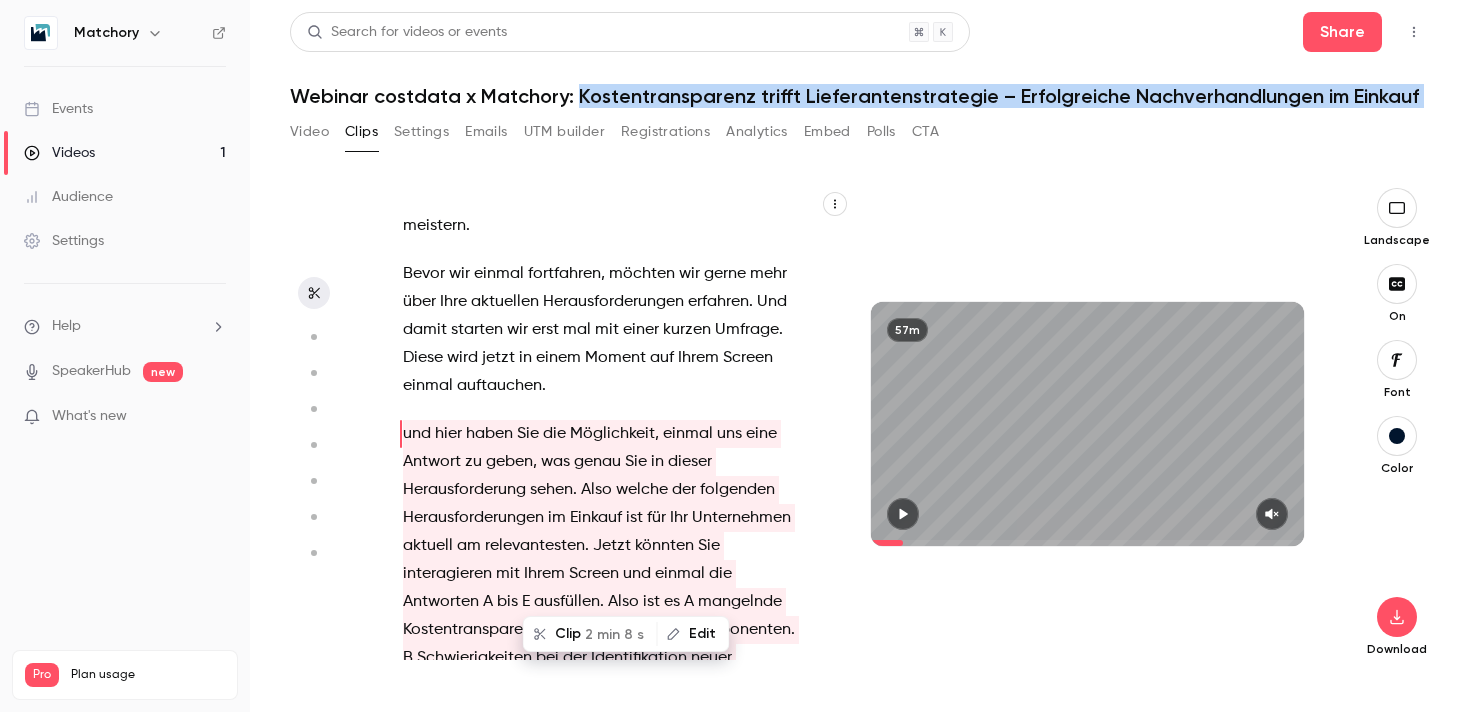 drag, startPoint x: 576, startPoint y: 94, endPoint x: 1357, endPoint y: 116, distance: 781.3098 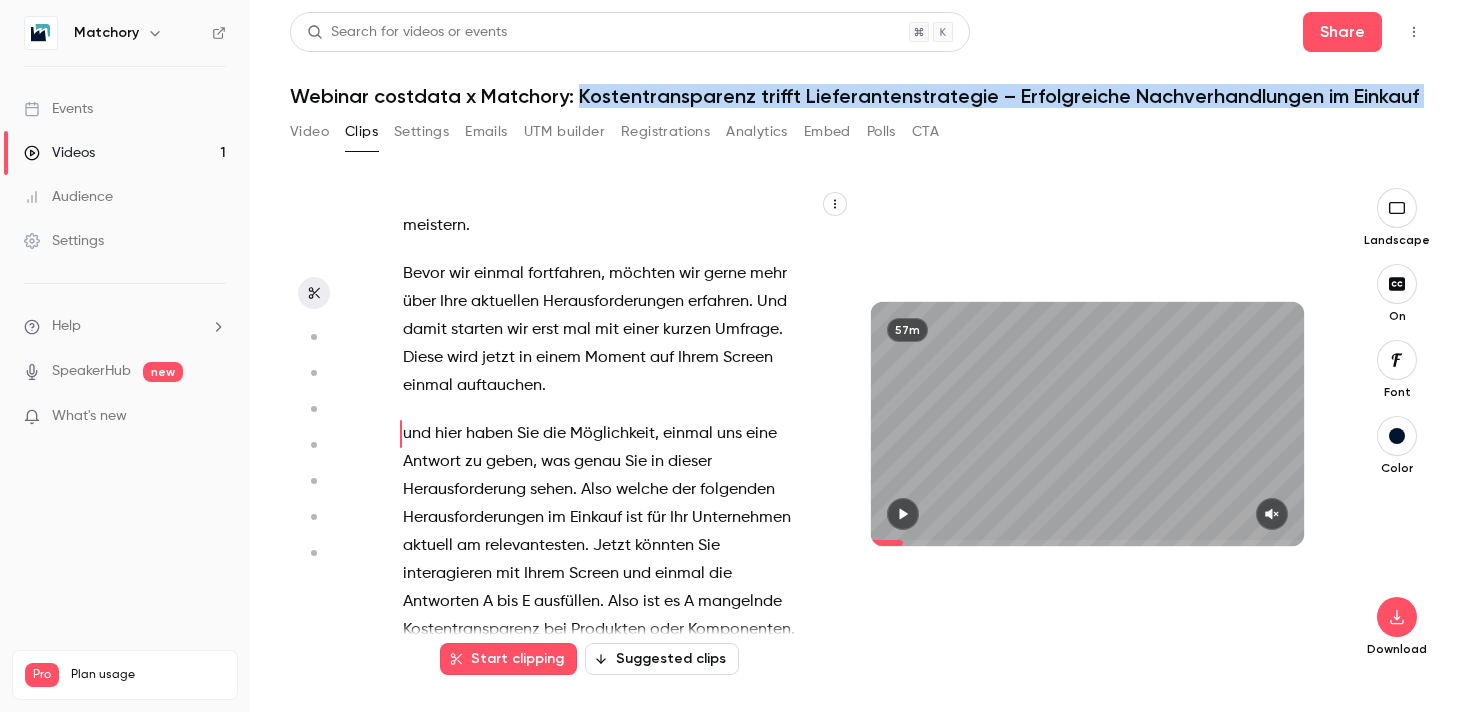copy on "Kostentransparenz trifft Lieferantenstrategie – Erfolgreiche Nachverhandlungen im Einkauf Video Clips Settings Emails UTM builder Registrations Analytics Embed Polls CTA" 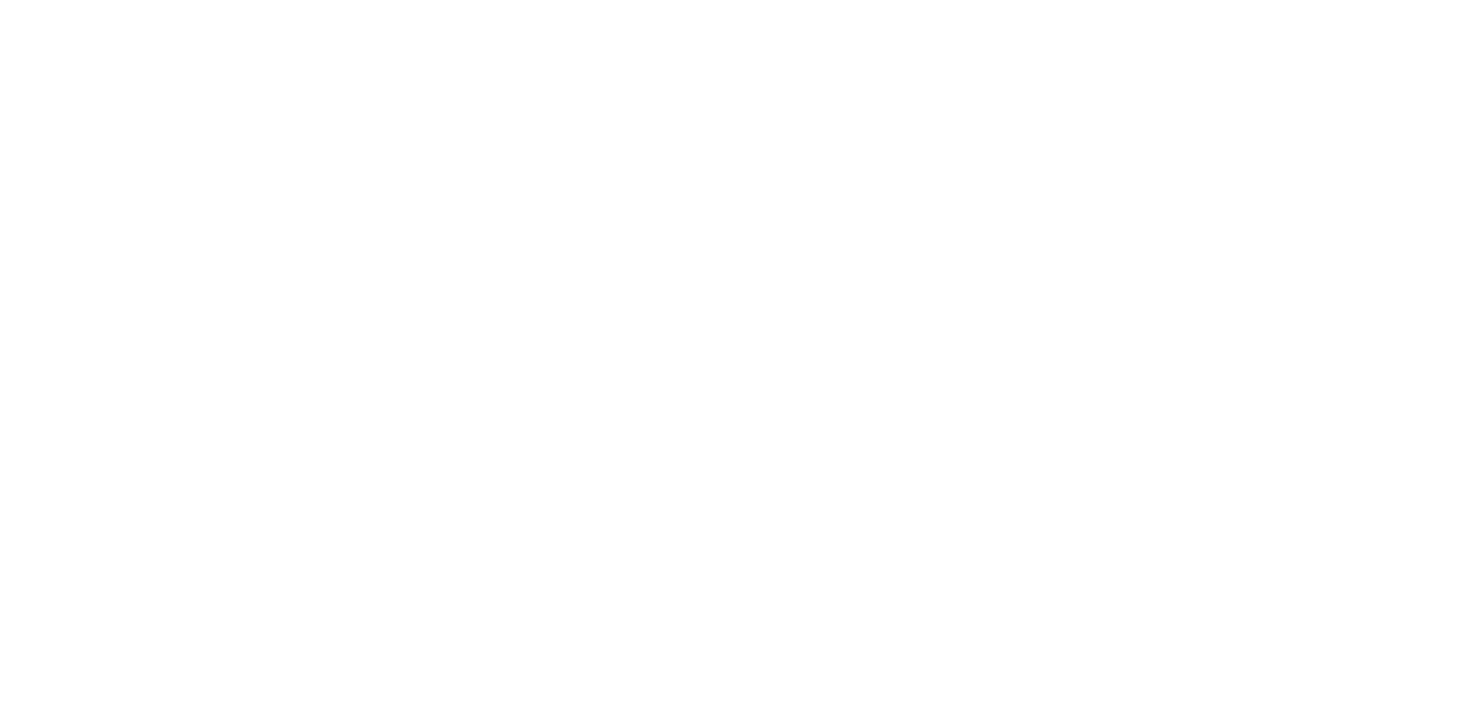 scroll, scrollTop: 0, scrollLeft: 0, axis: both 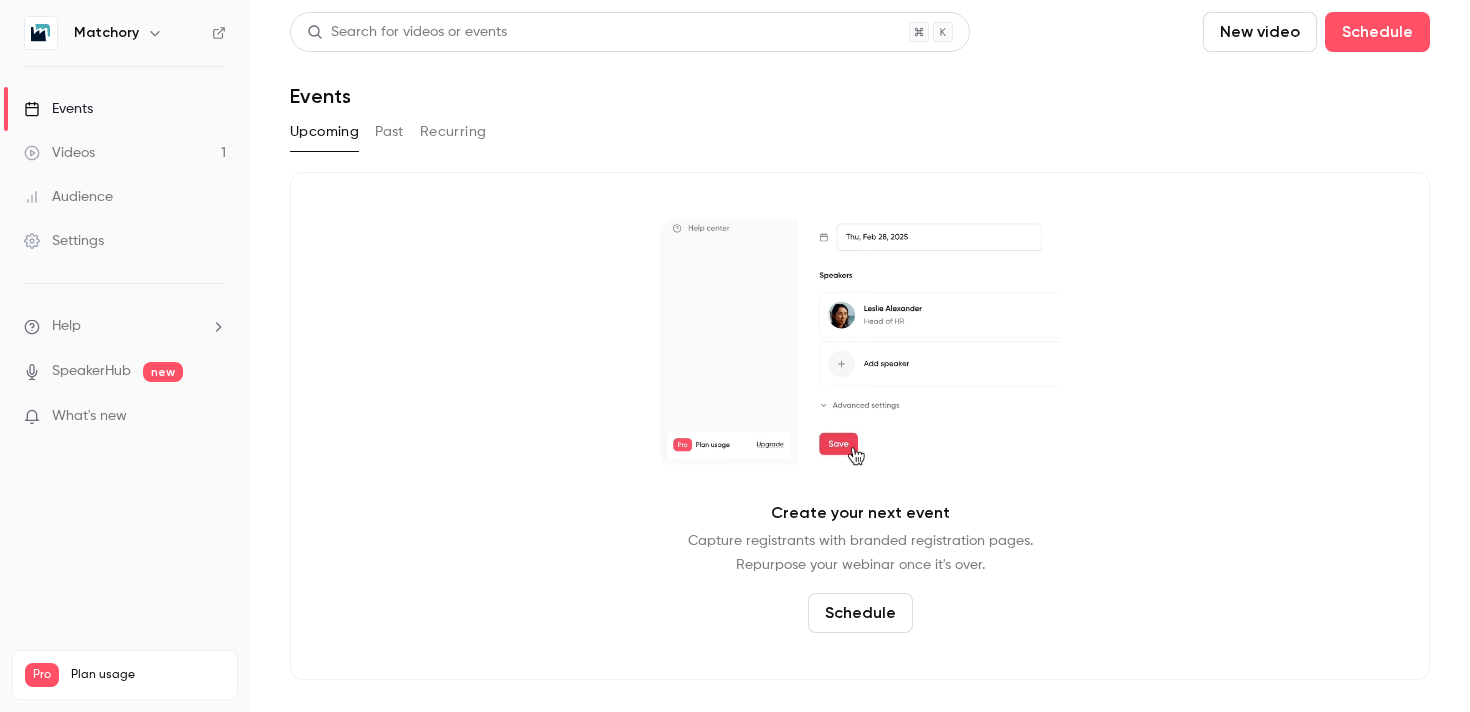 click on "Past" at bounding box center (389, 132) 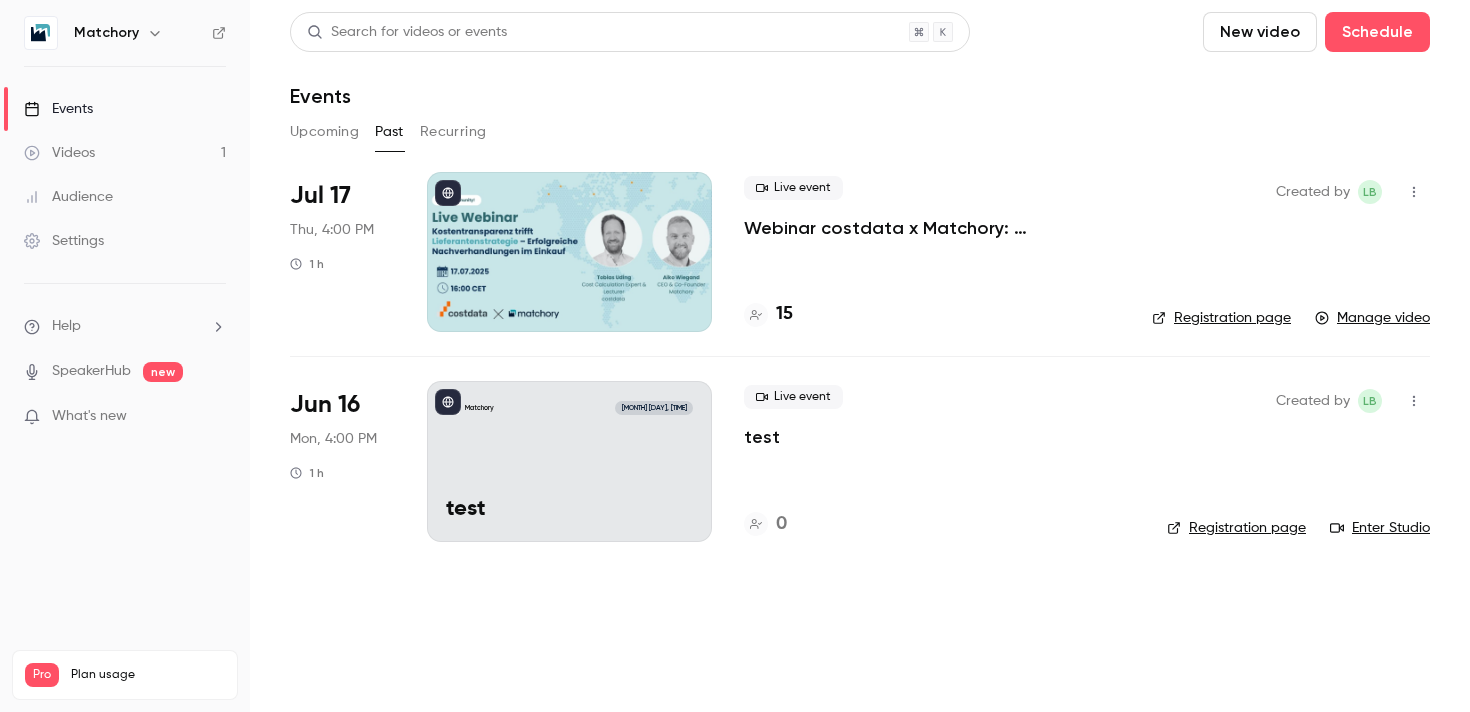 click at bounding box center (569, 252) 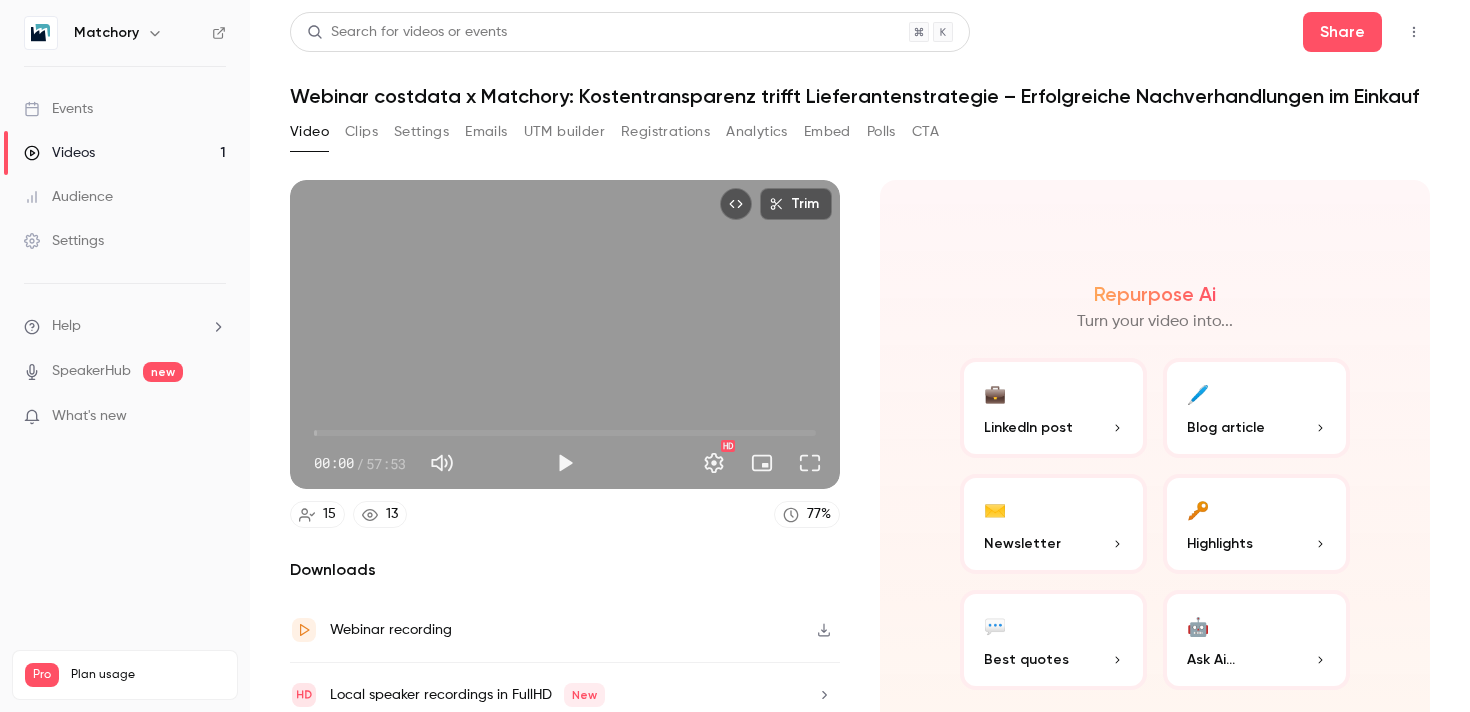click on "Webinar costdata x Matchory: Kostentransparenz trifft Lieferantenstrategie – Erfolgreiche Nachverhandlungen im Einkauf" at bounding box center (860, 96) 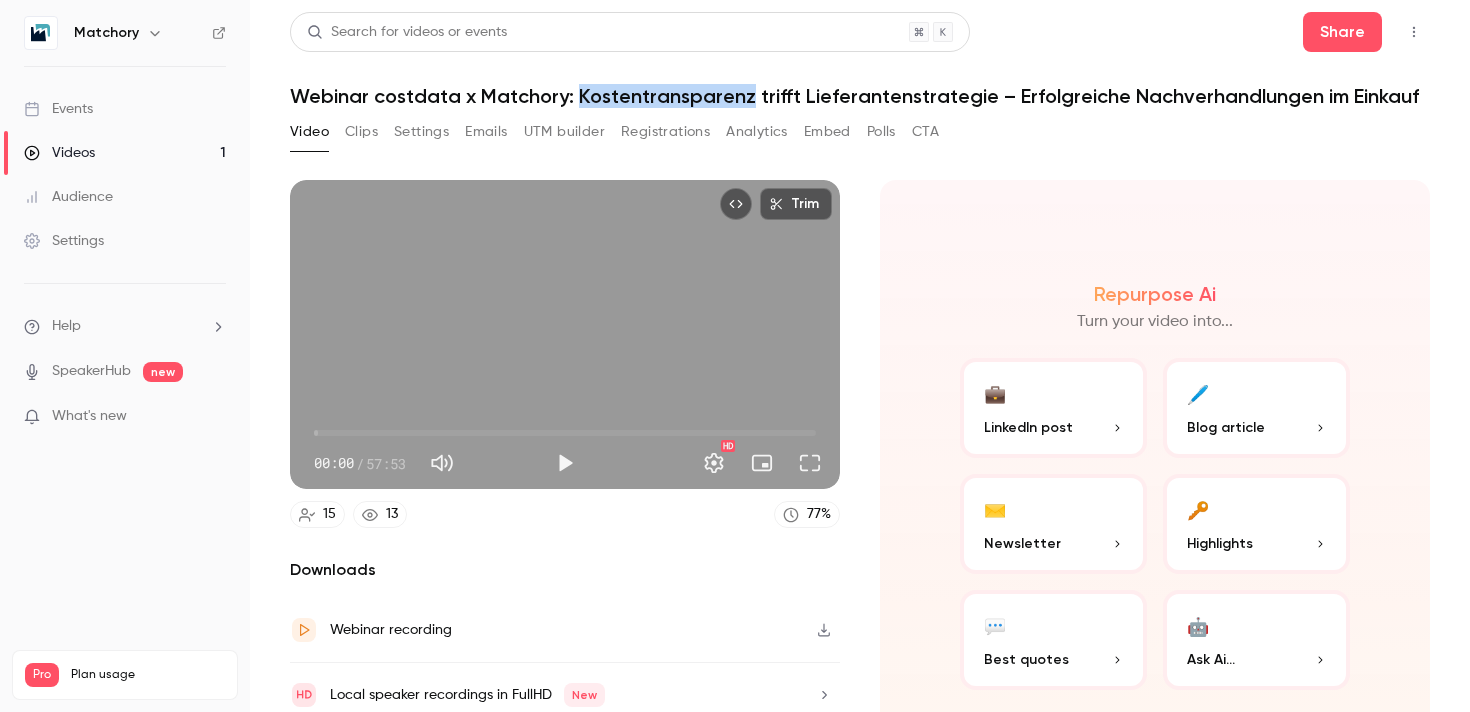 click on "Webinar costdata x Matchory: Kostentransparenz trifft Lieferantenstrategie – Erfolgreiche Nachverhandlungen im Einkauf" at bounding box center (860, 96) 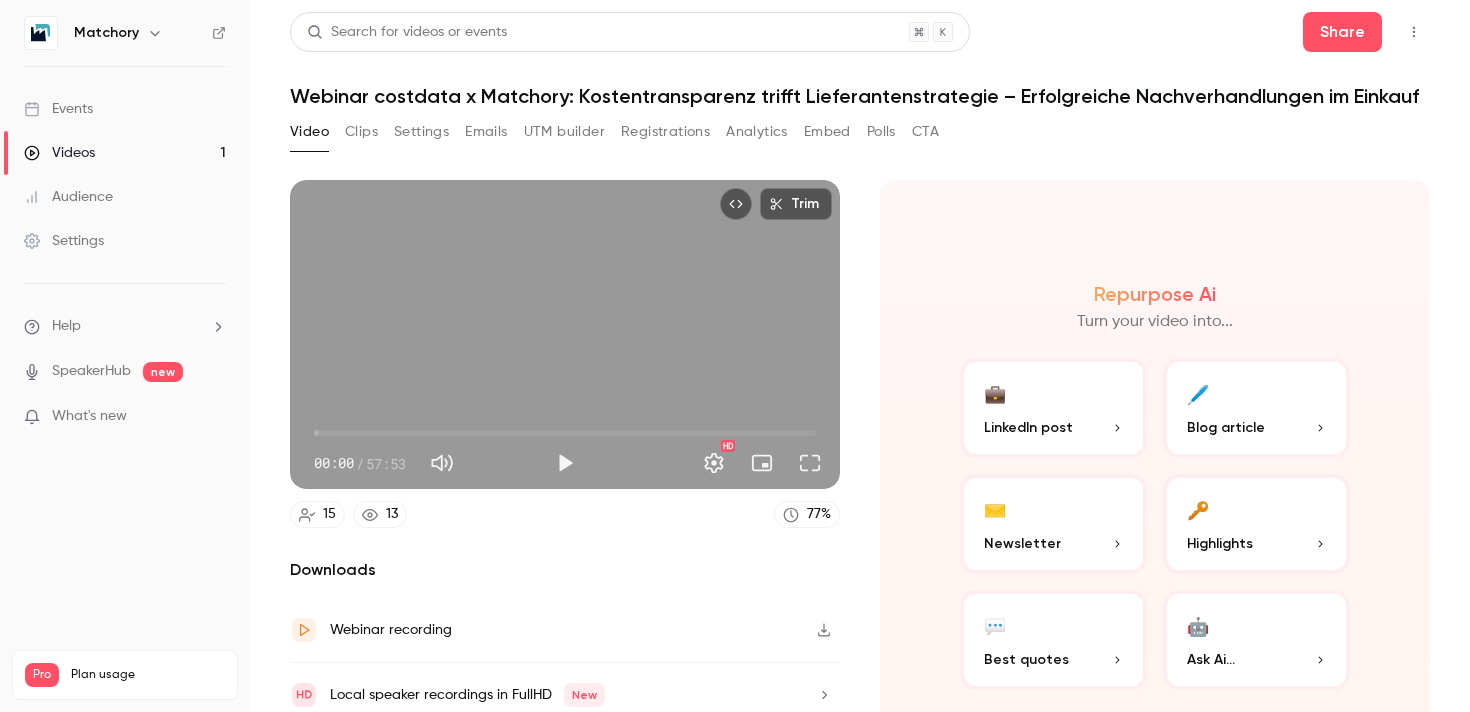 click on "Webinar costdata x Matchory: Kostentransparenz trifft Lieferantenstrategie – Erfolgreiche Nachverhandlungen im Einkauf" at bounding box center (860, 96) 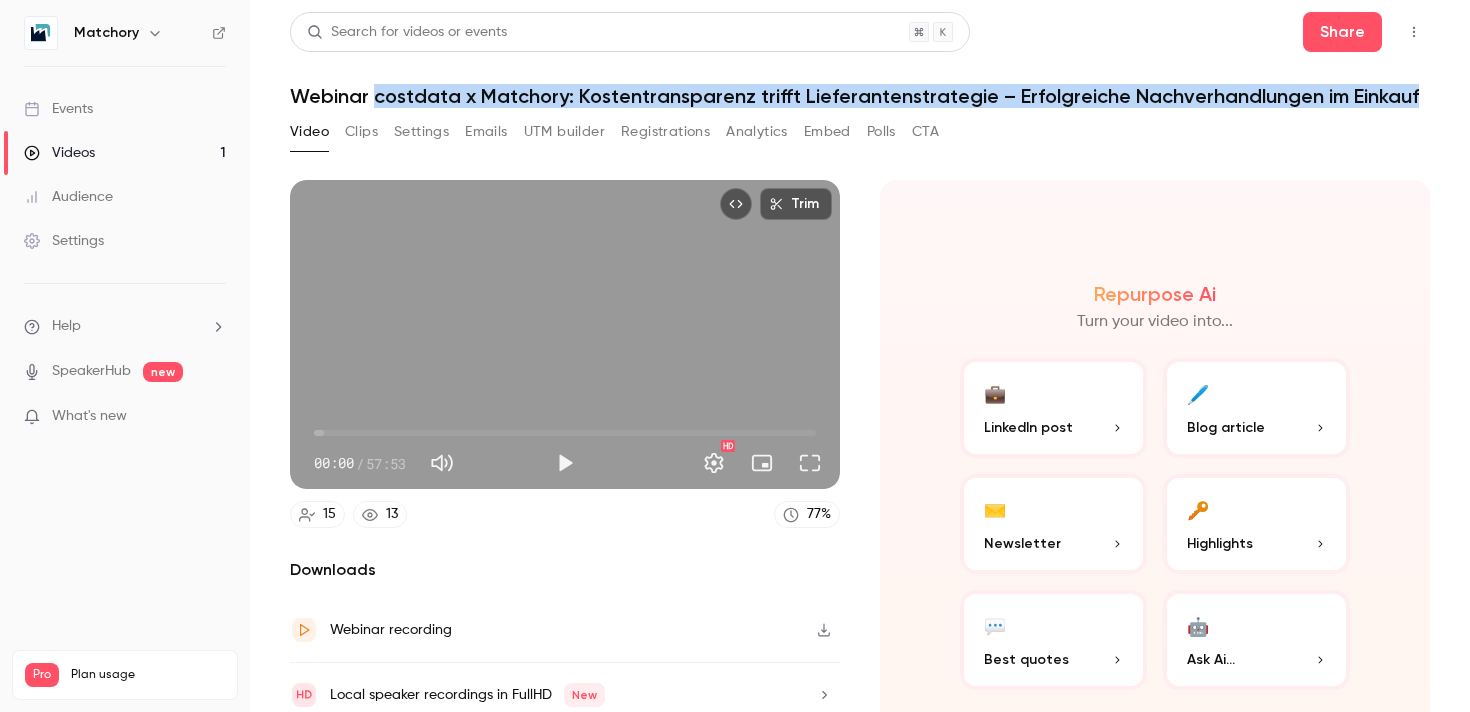 drag, startPoint x: 376, startPoint y: 96, endPoint x: 1428, endPoint y: 96, distance: 1052 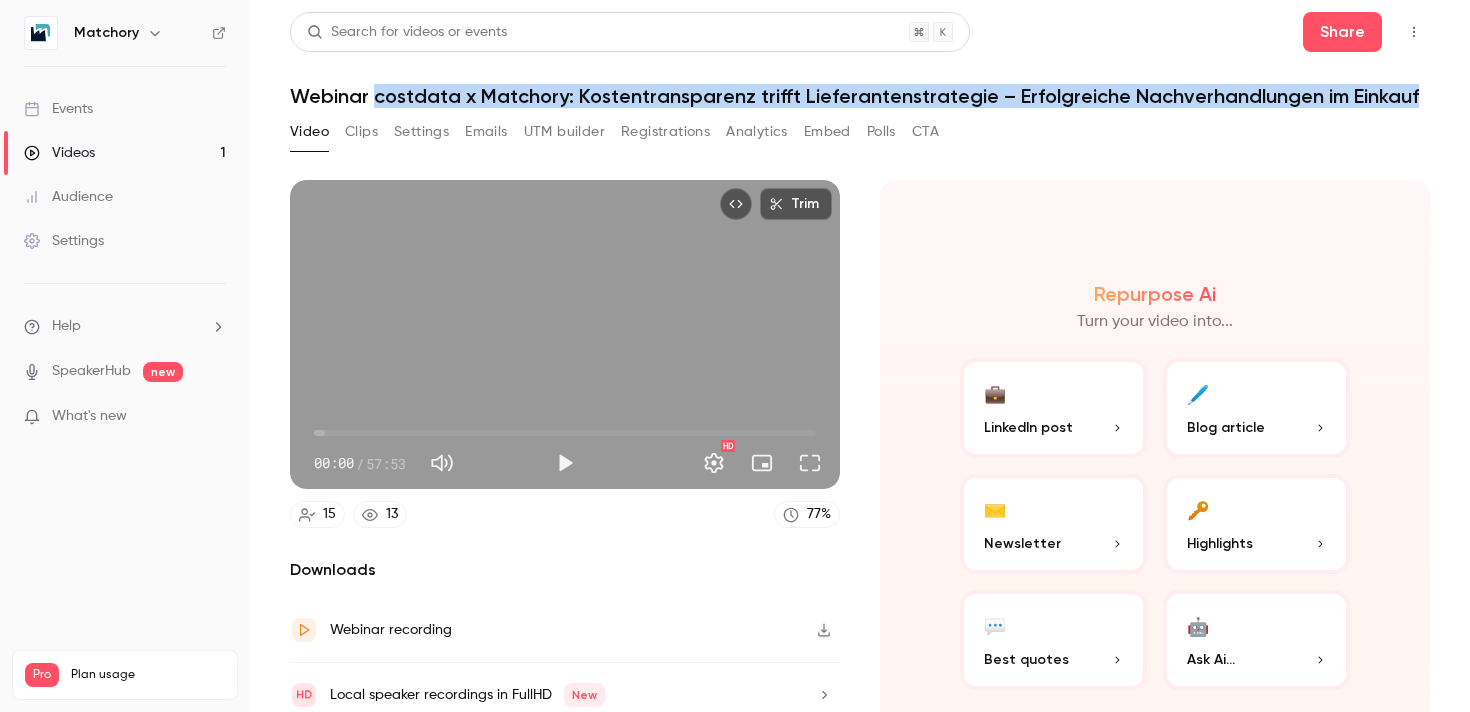 copy on "costdata x Matchory: Kostentransparenz trifft Lieferantenstrategie – Erfolgreiche Nachverhandlungen im Einkauf" 